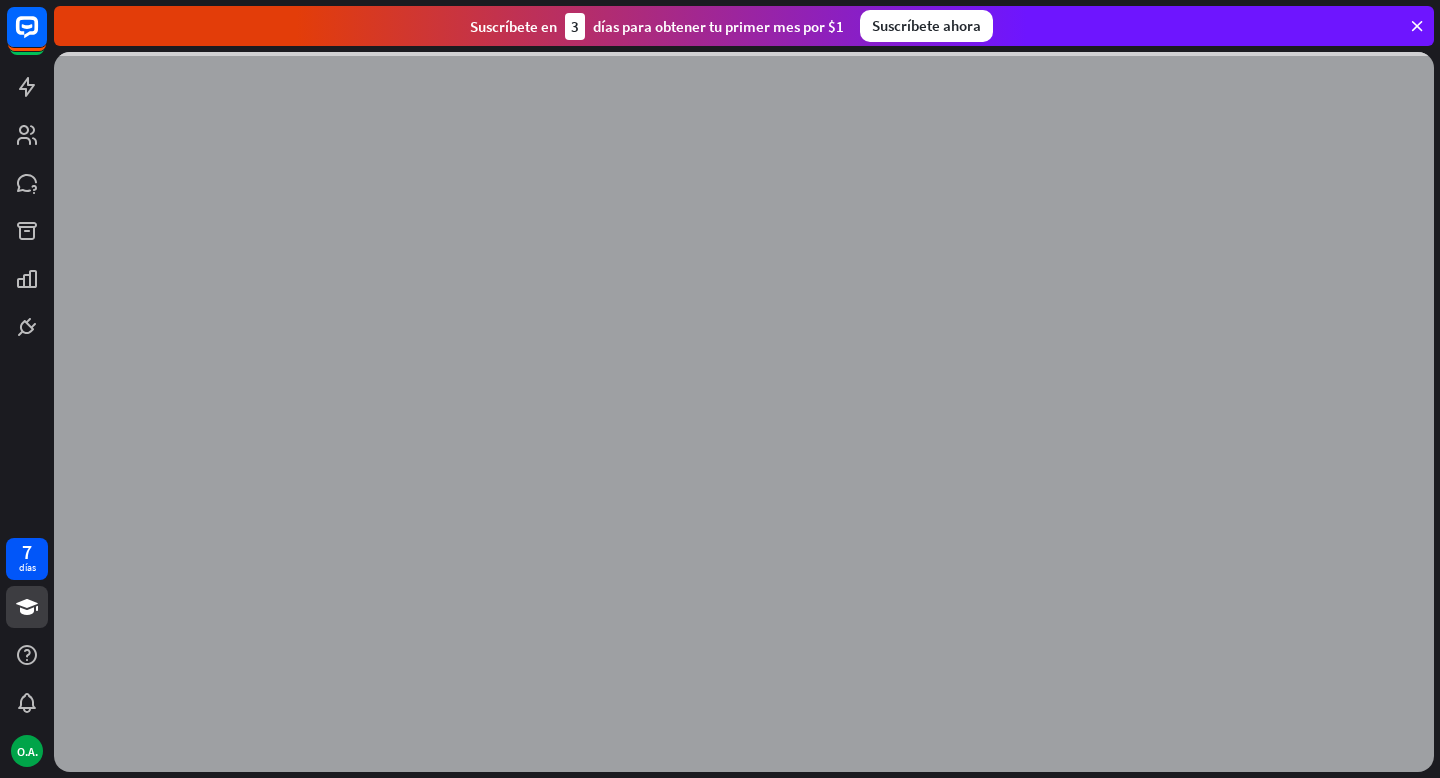 scroll, scrollTop: 0, scrollLeft: 0, axis: both 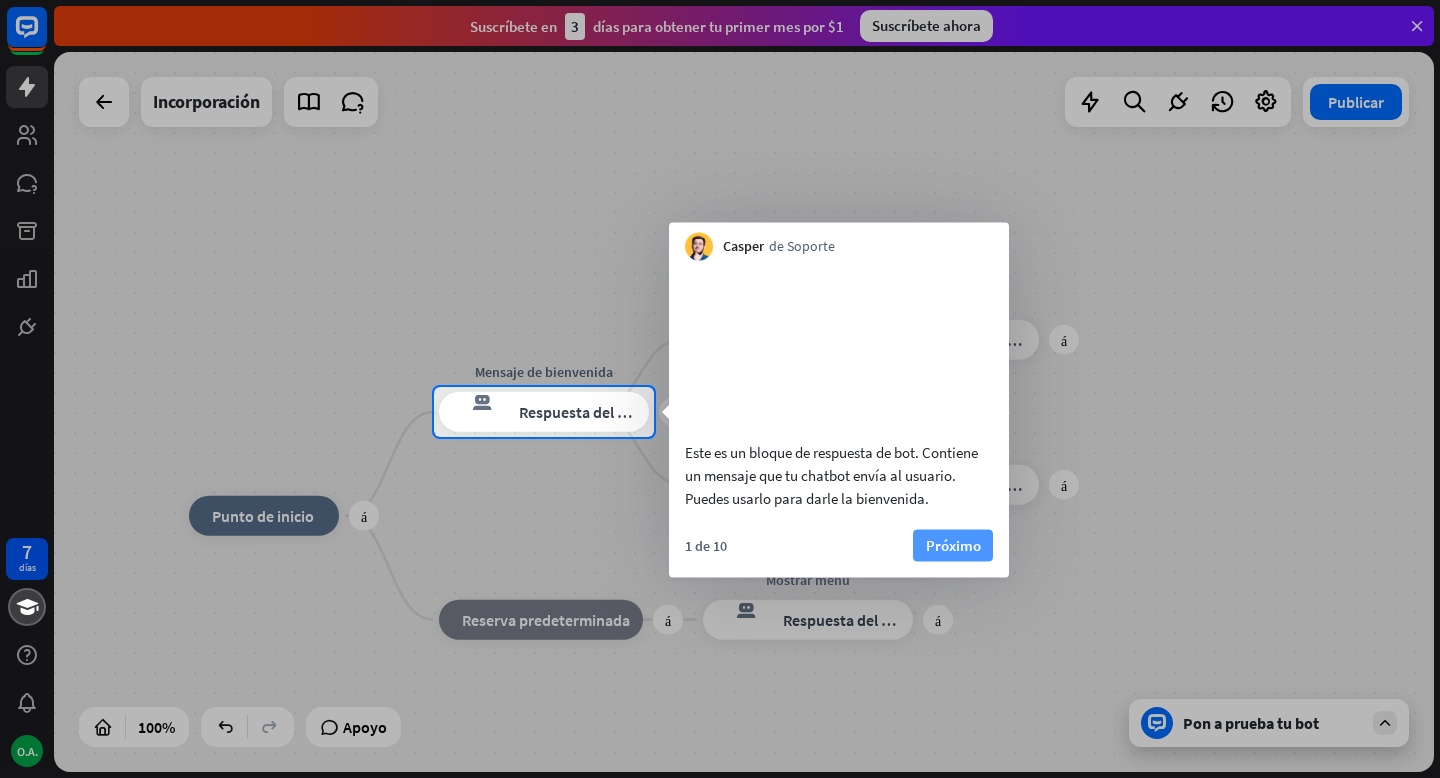 click on "Próximo" at bounding box center (953, 544) 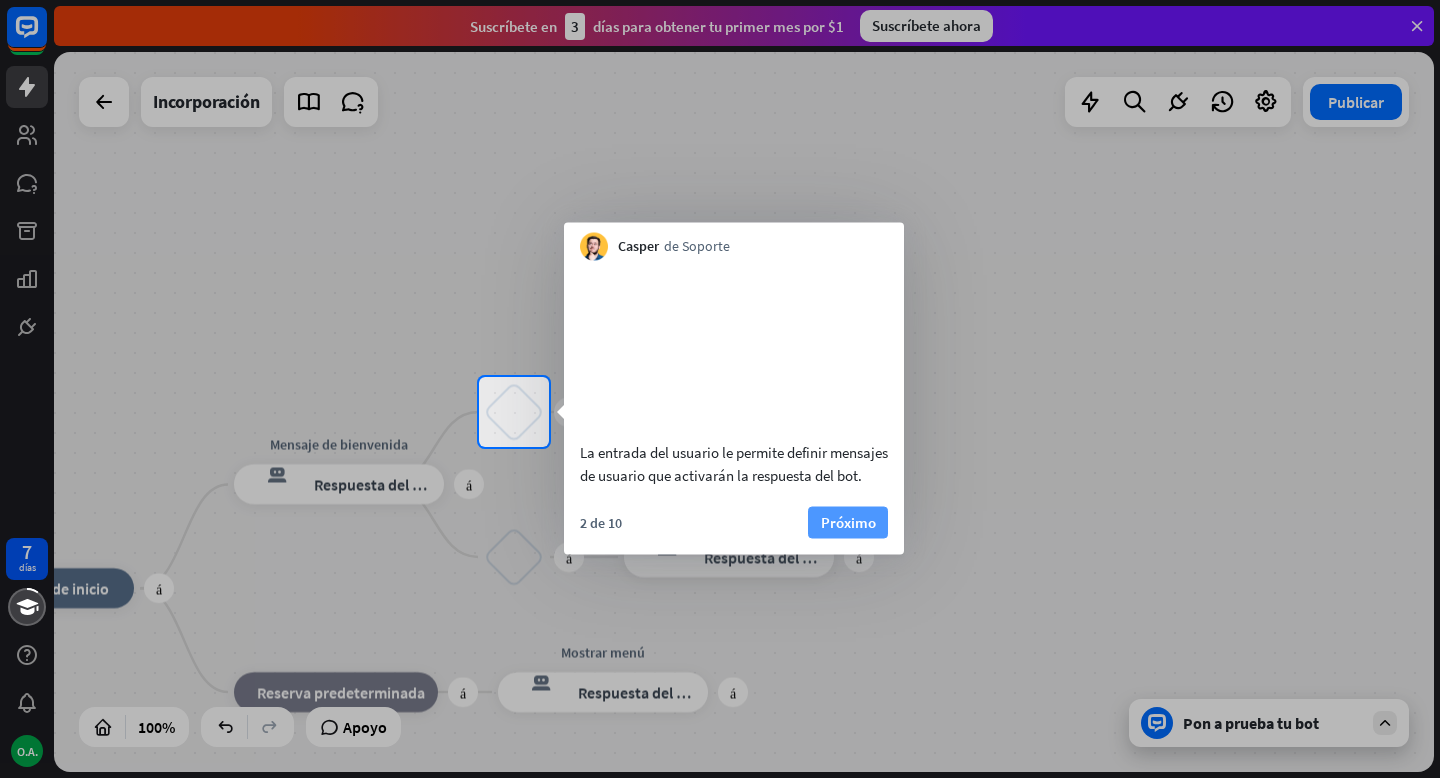click on "Próximo" at bounding box center [848, 521] 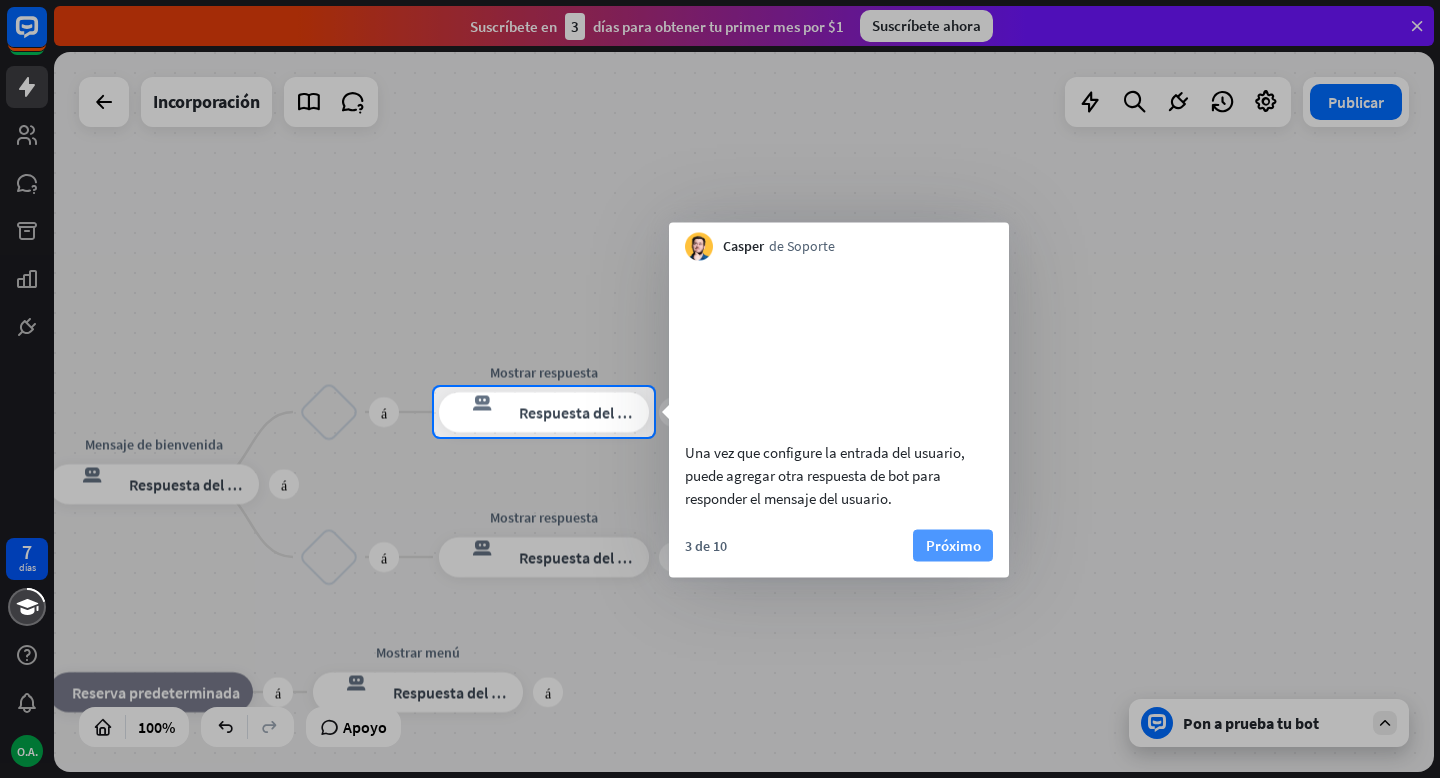 click on "Próximo" at bounding box center [953, 544] 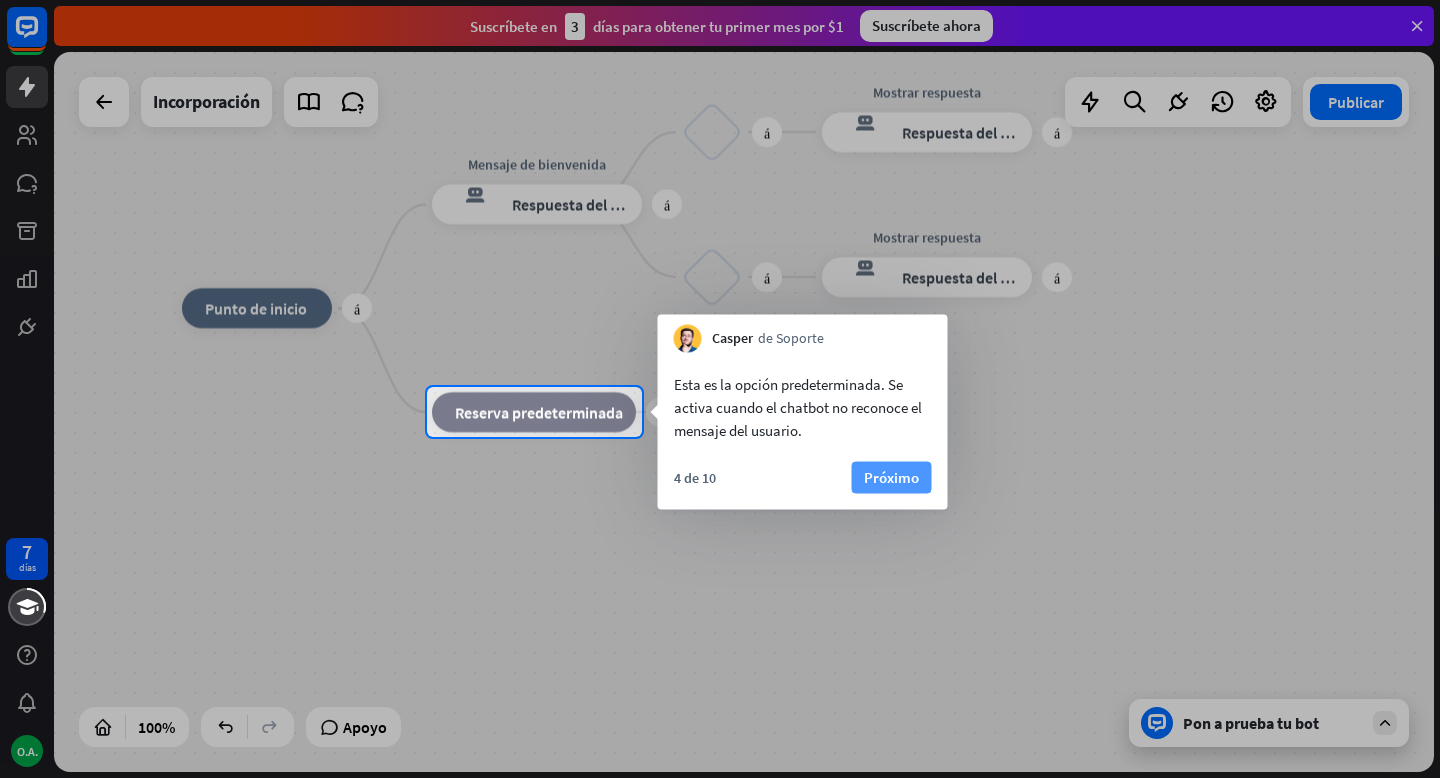 click on "Próximo" at bounding box center (891, 477) 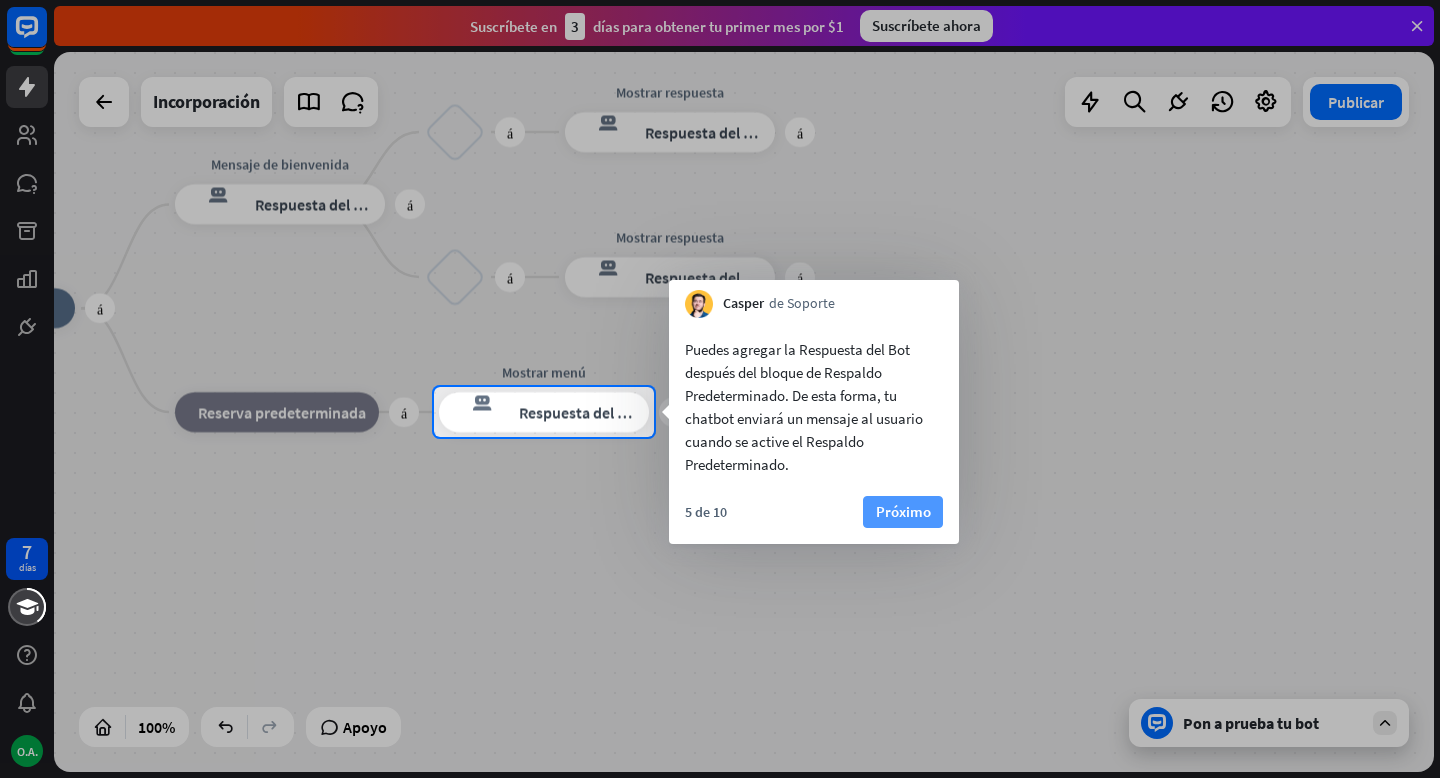 click on "Próximo" at bounding box center (903, 511) 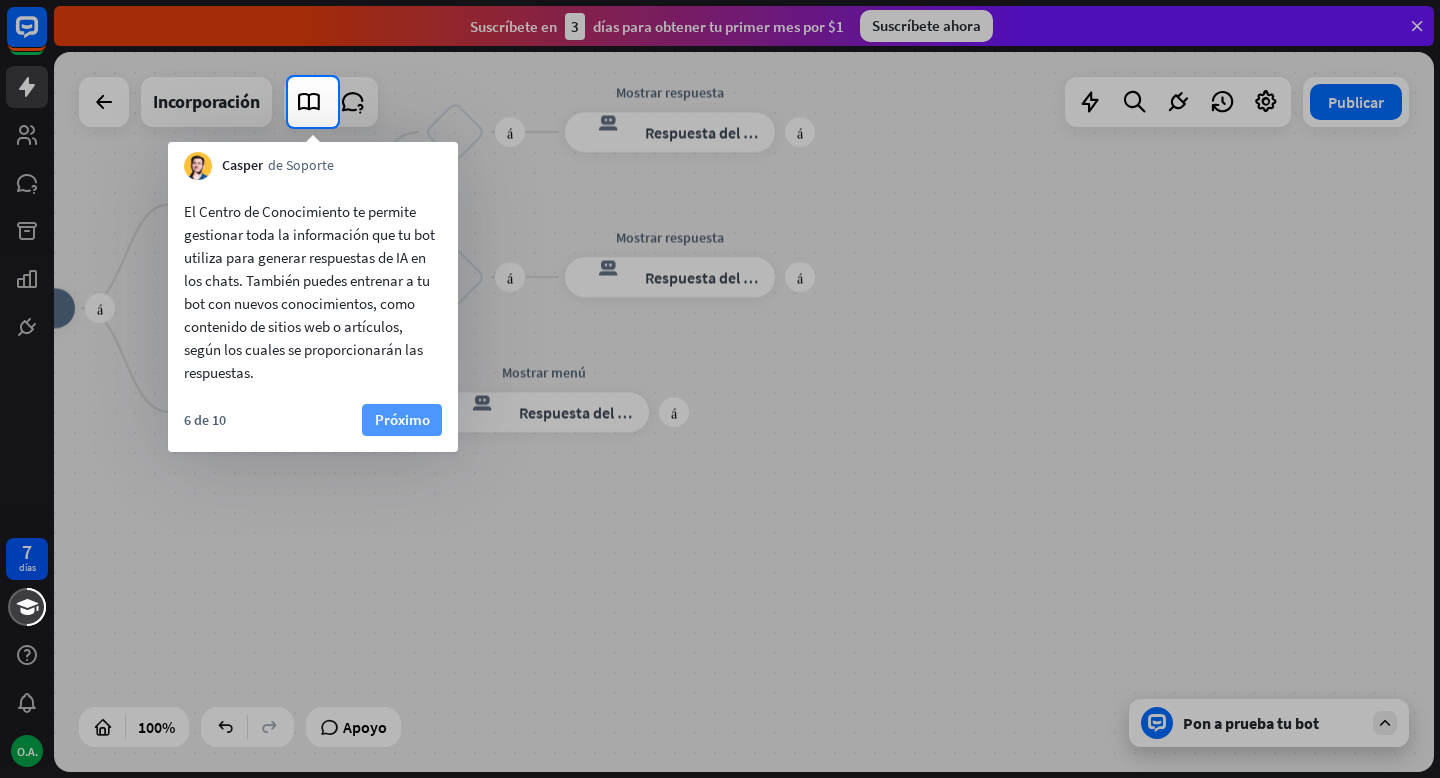 click on "Próximo" at bounding box center (402, 419) 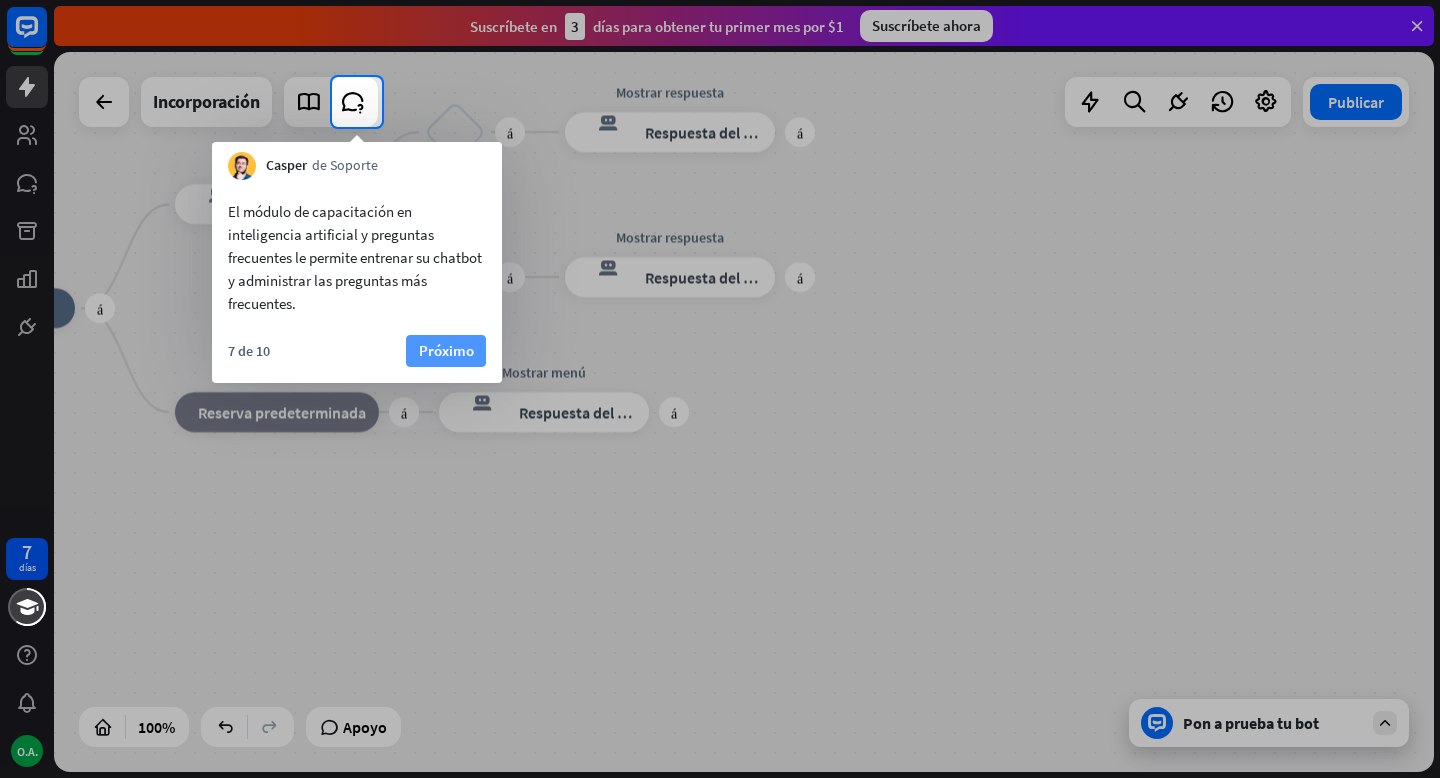 click on "Próximo" at bounding box center (446, 351) 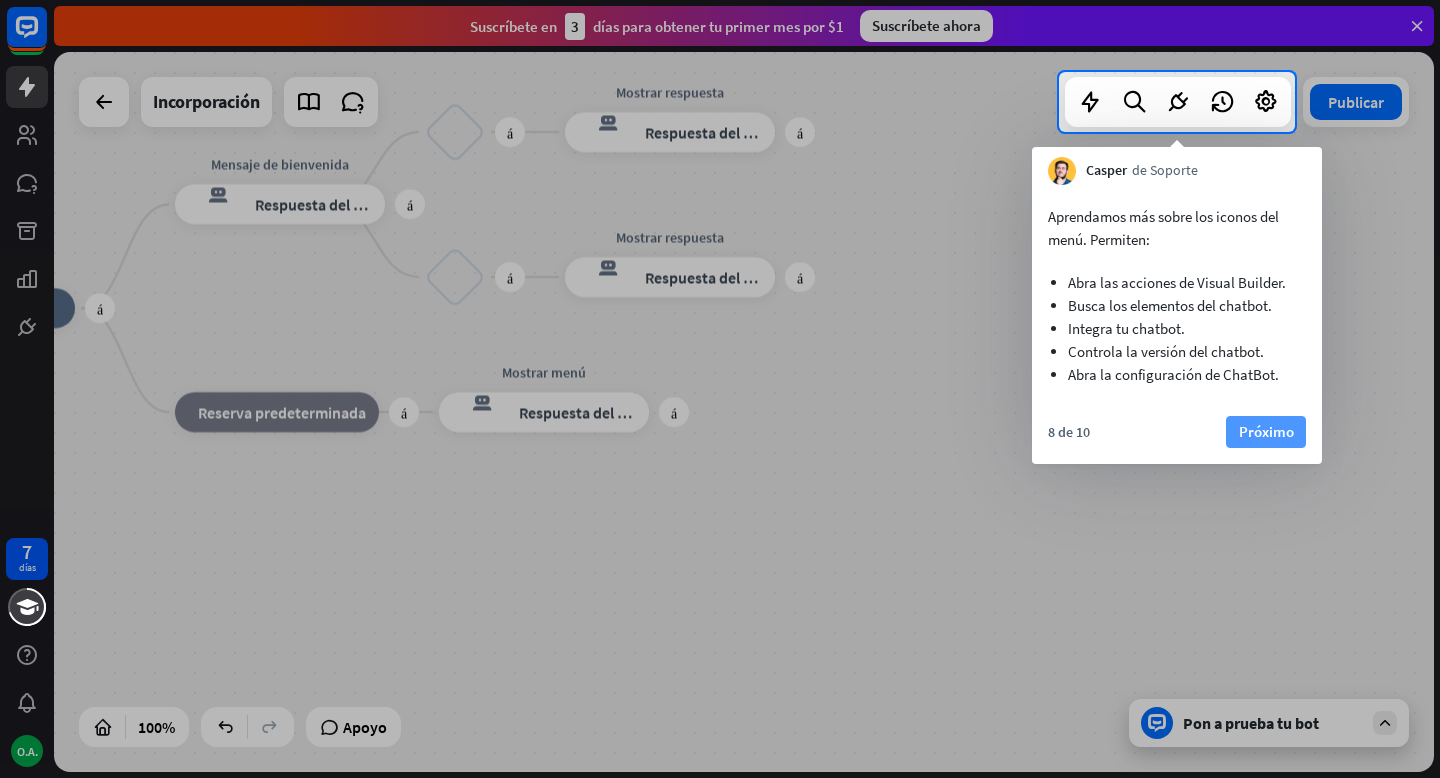 click on "Próximo" at bounding box center (1266, 431) 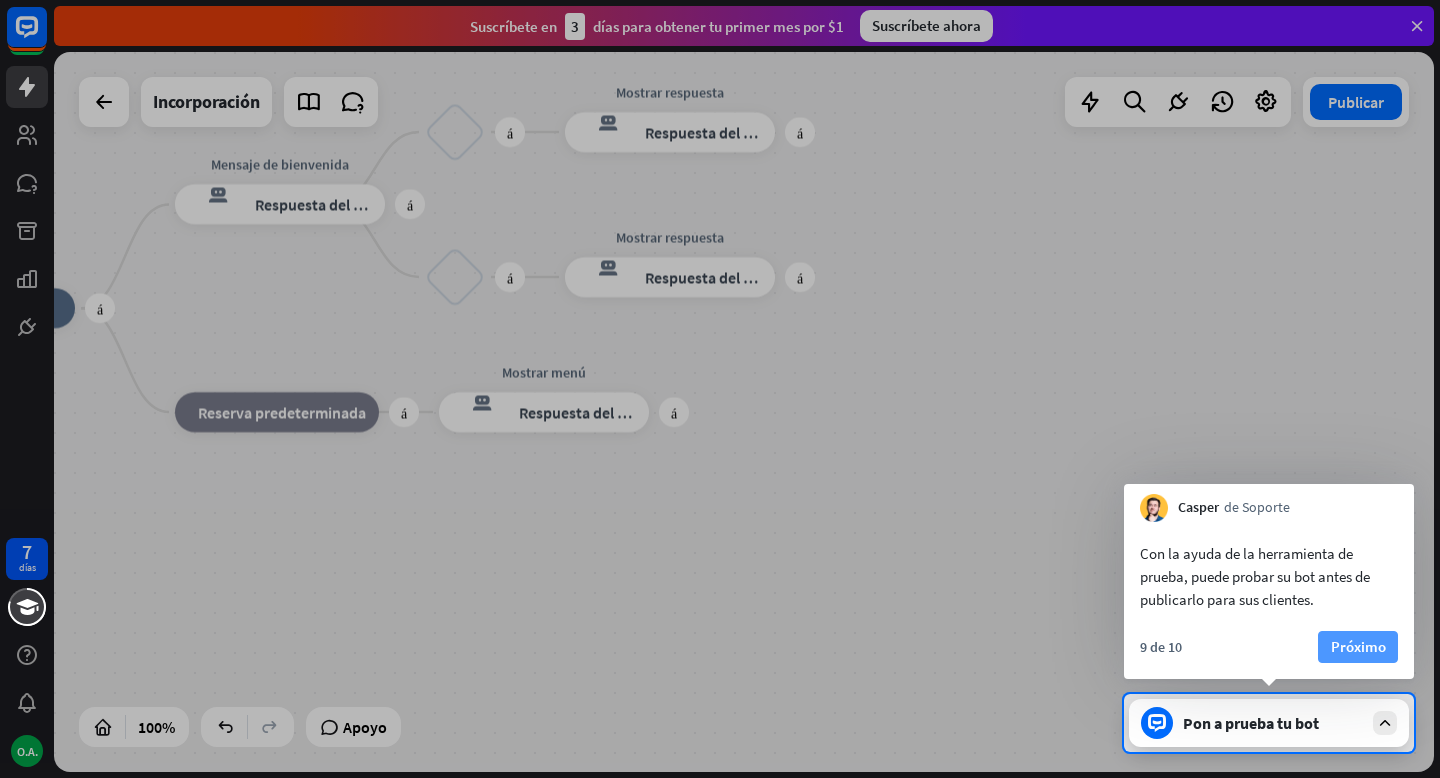 click on "Próximo" at bounding box center (1358, 646) 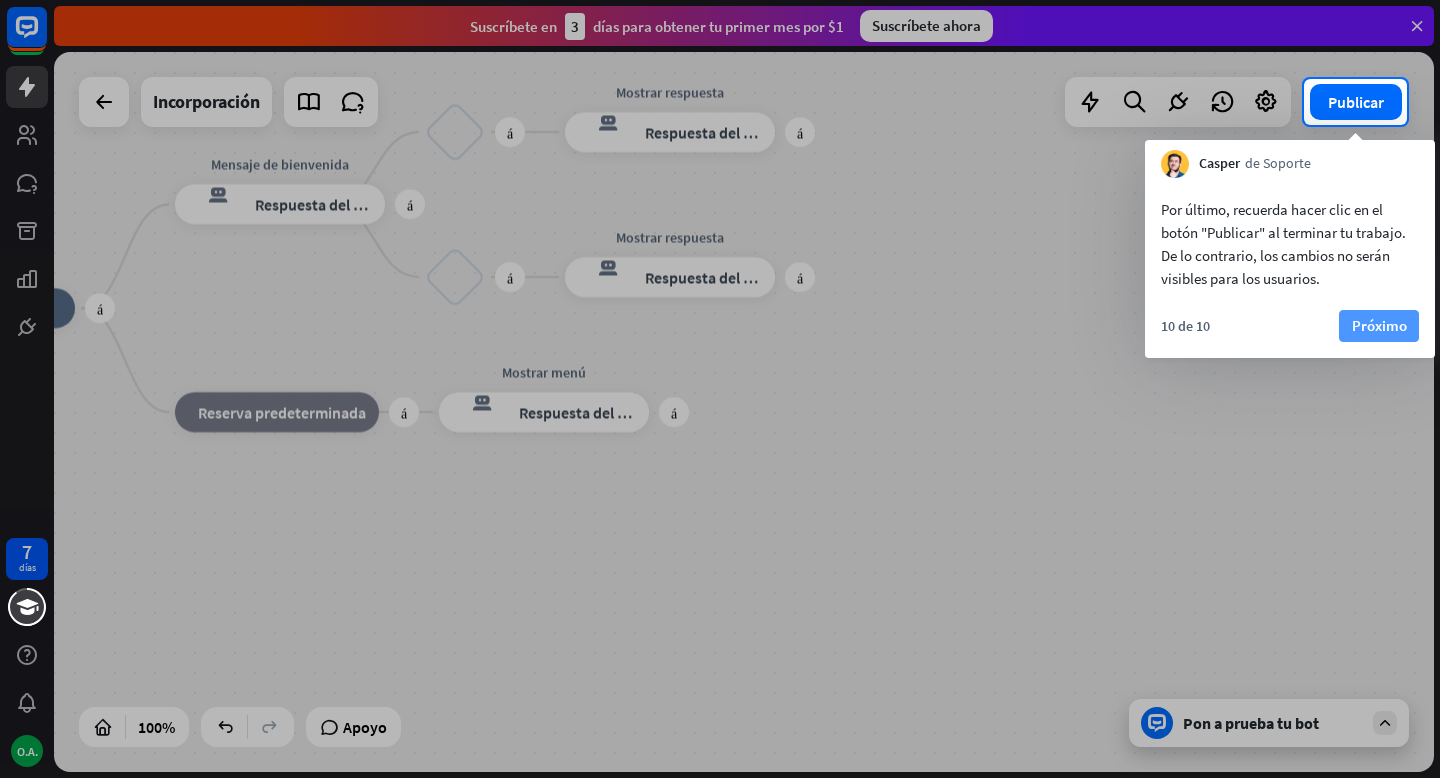 click on "Próximo" at bounding box center [1379, 325] 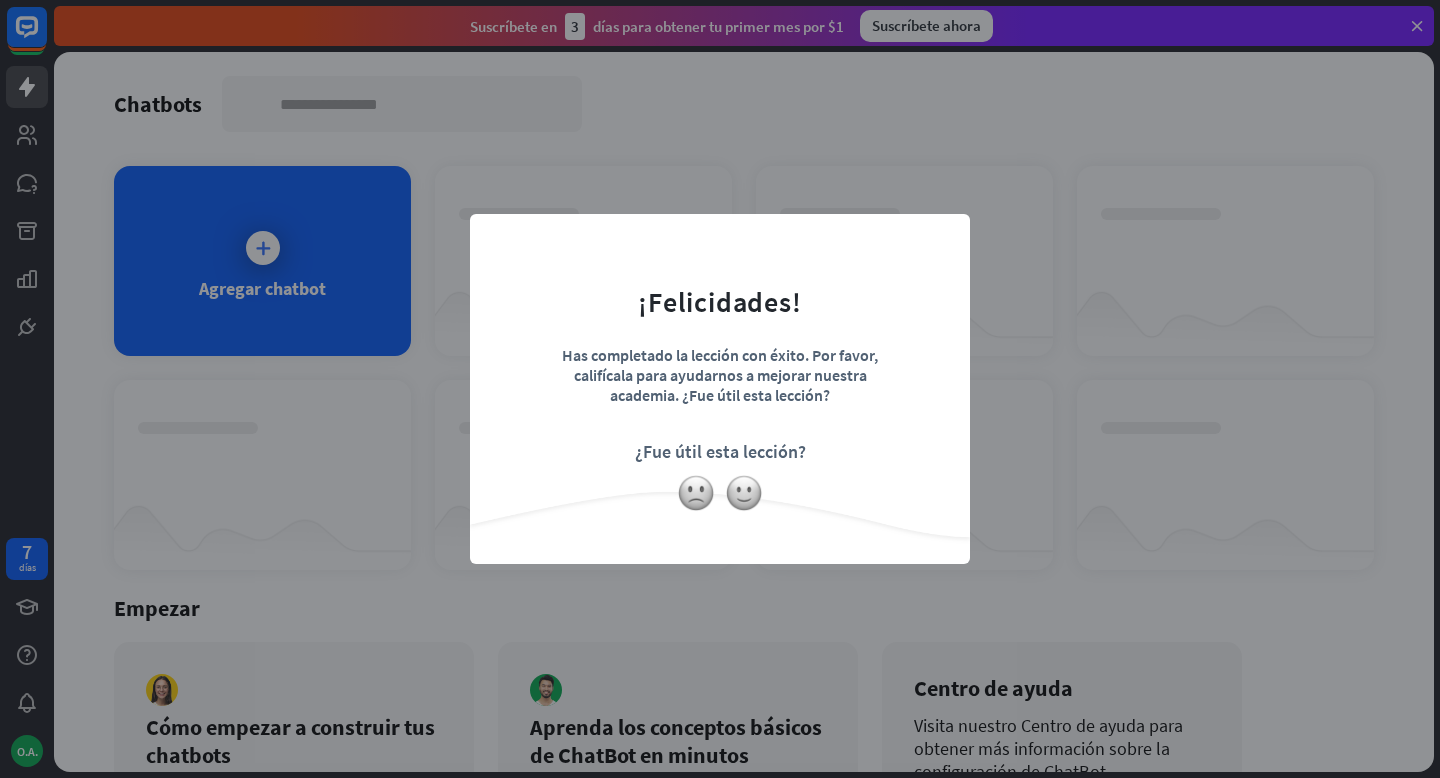 click on "¡Felicidades!
Has completado la lección con éxito. Por favor, califícala para ayudarnos a mejorar nuestra academia.
¿Fue útil esta lección?" at bounding box center (720, 358) 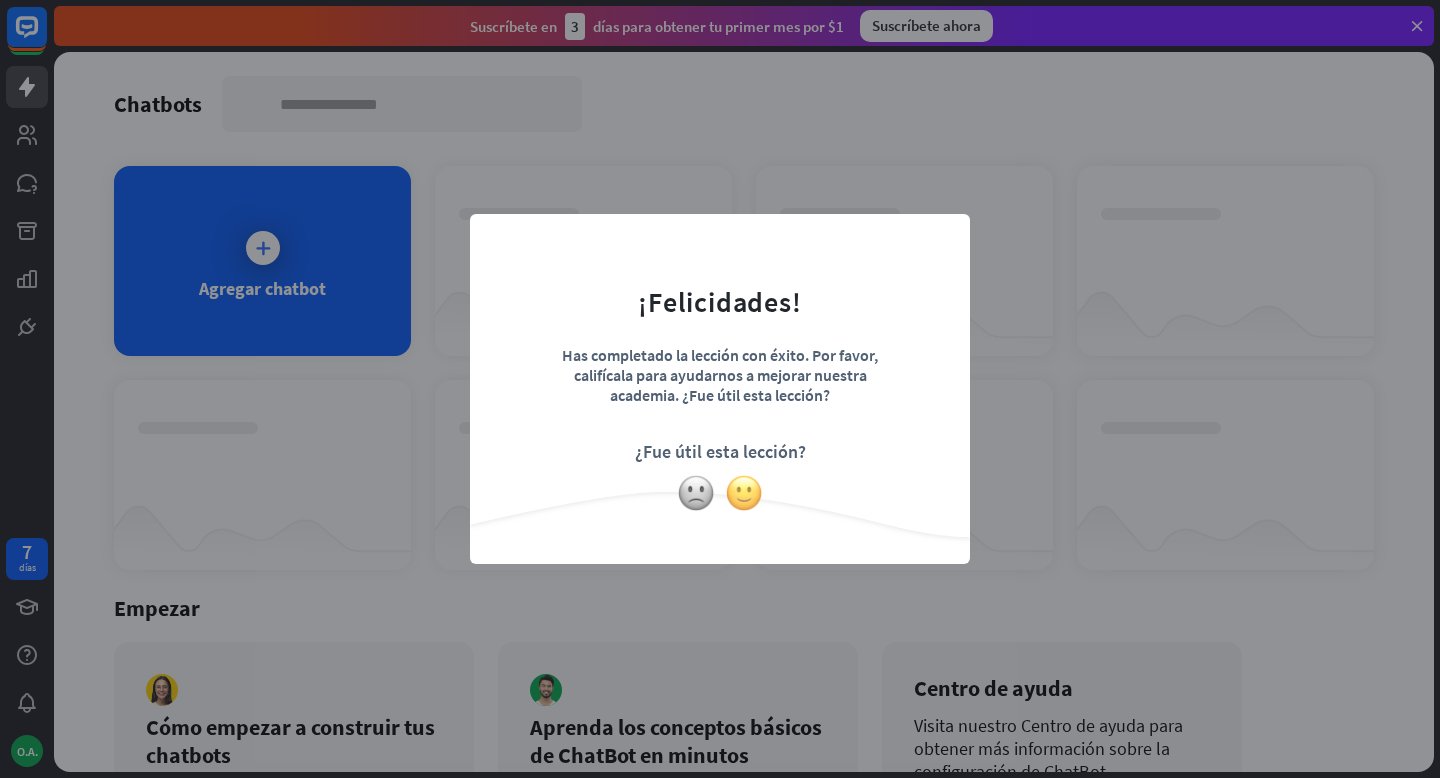 click at bounding box center (744, 493) 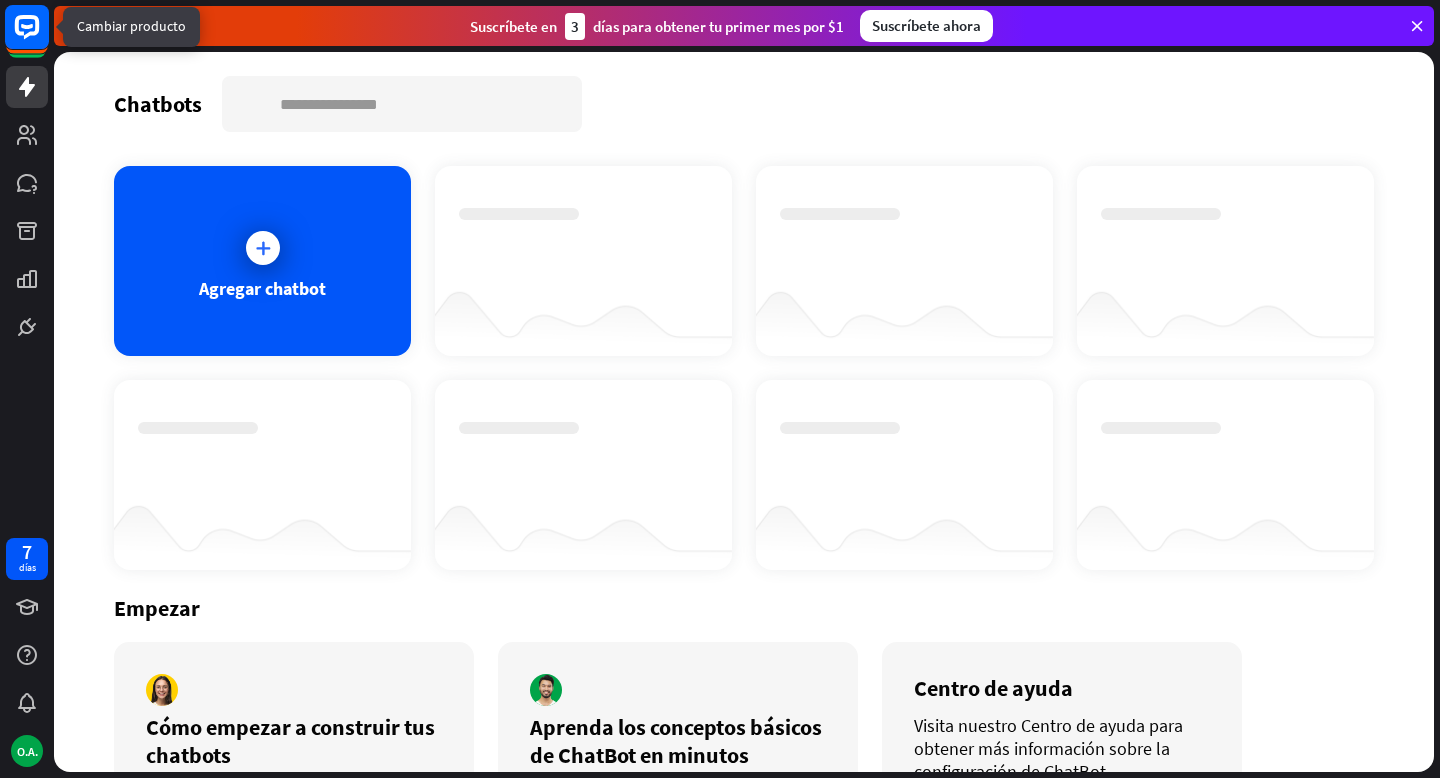 click 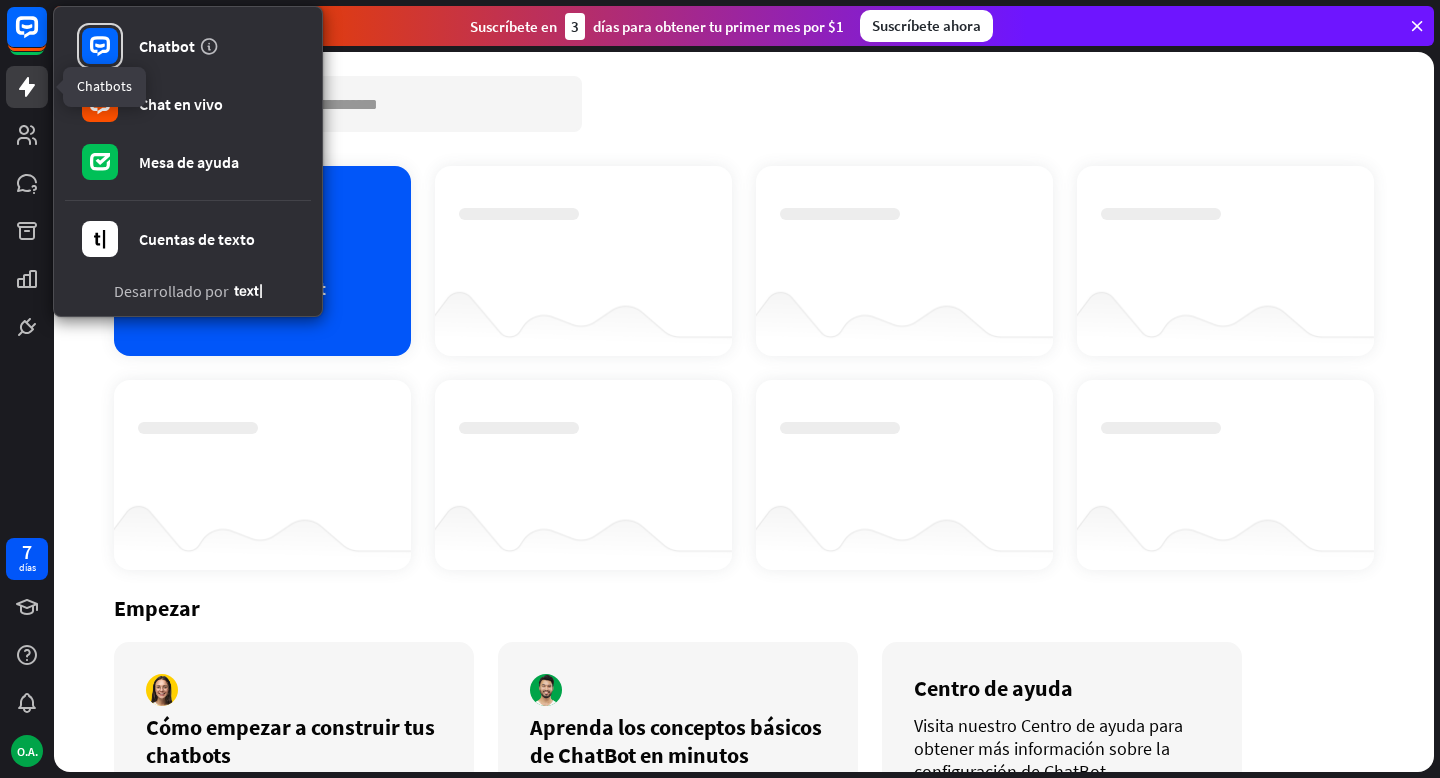click 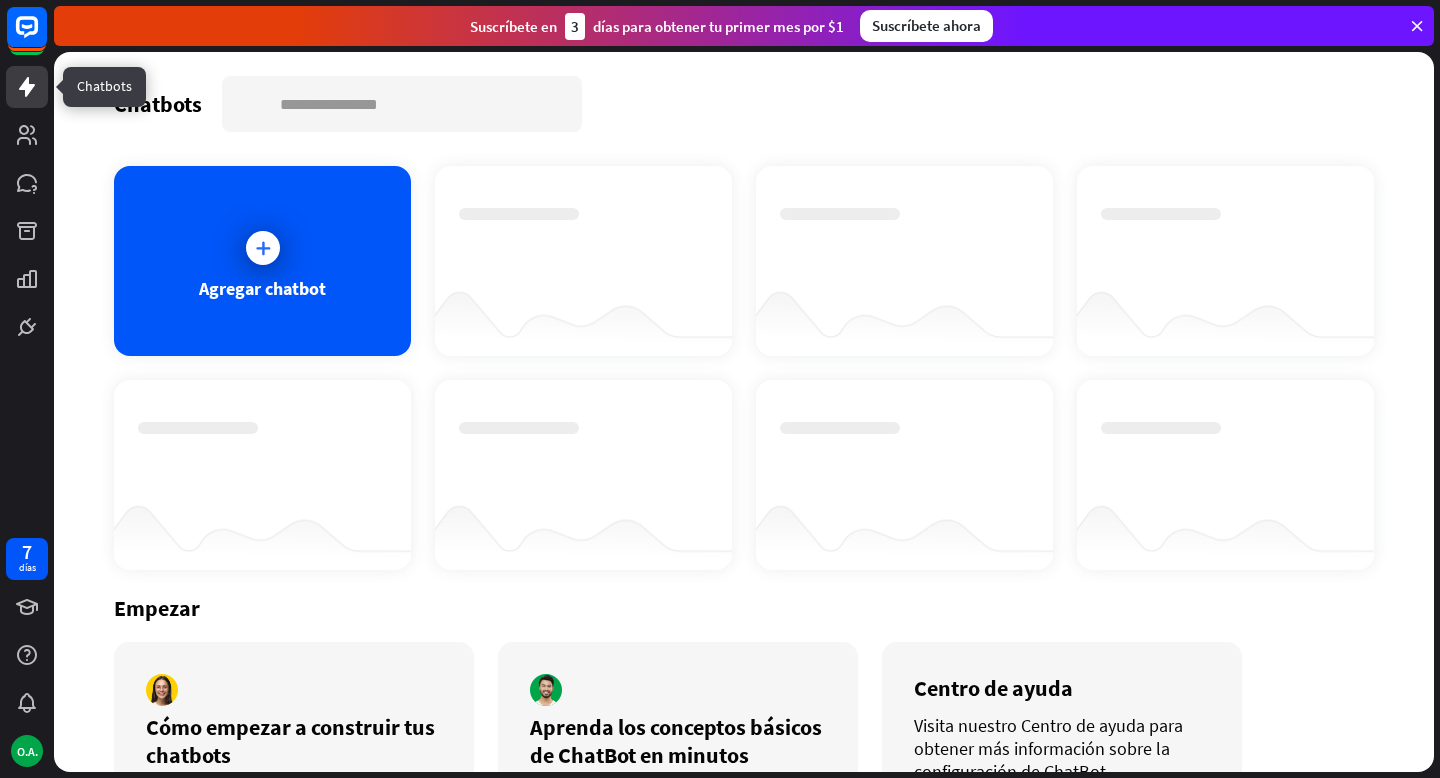 click 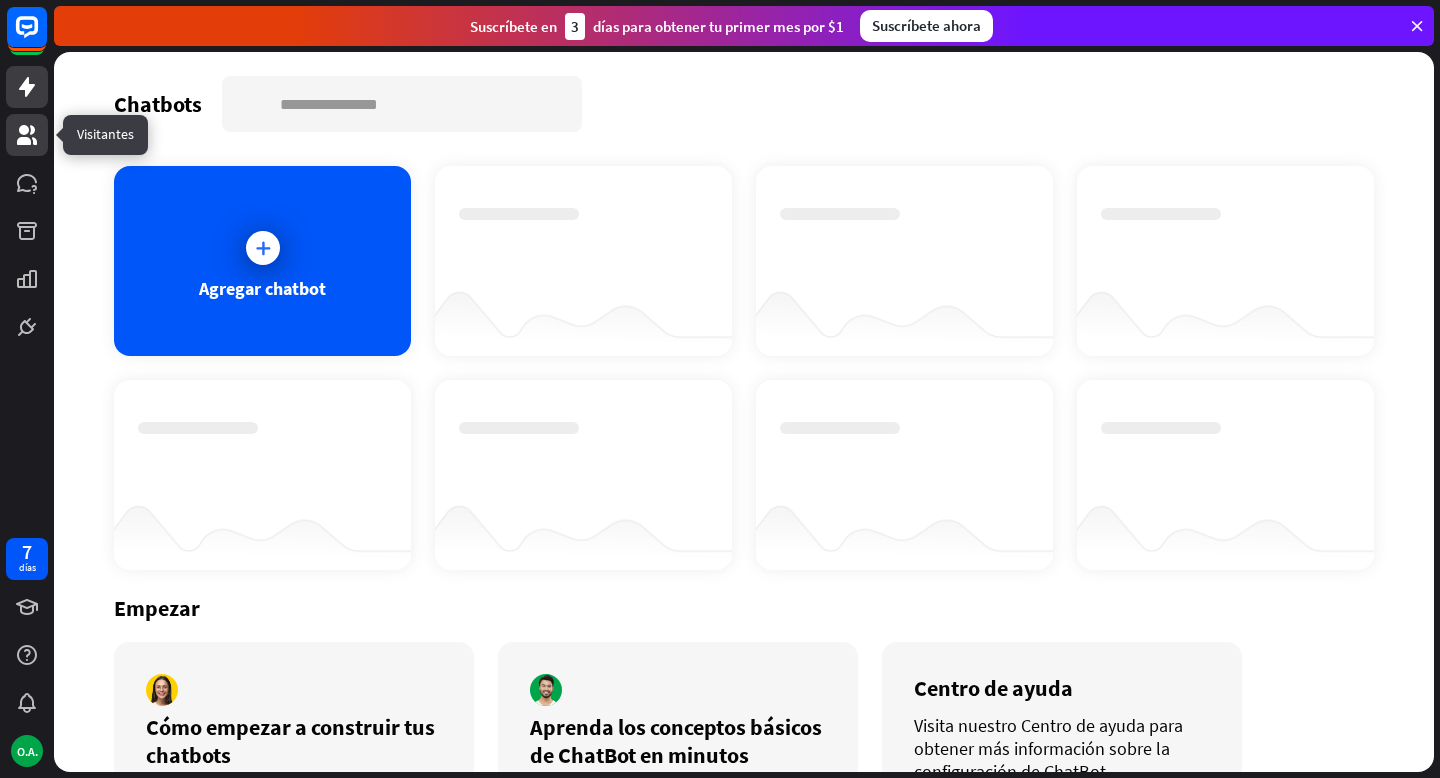 click 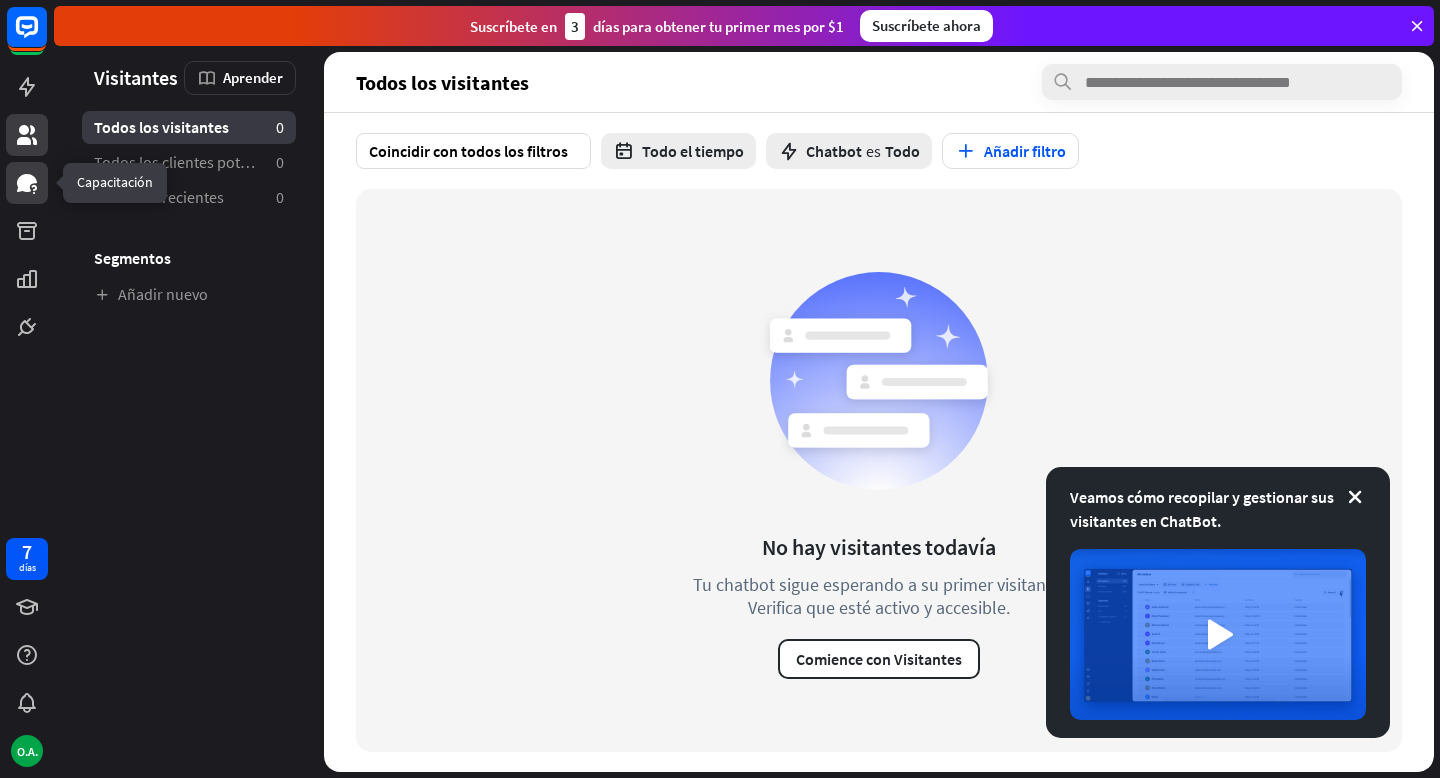 click 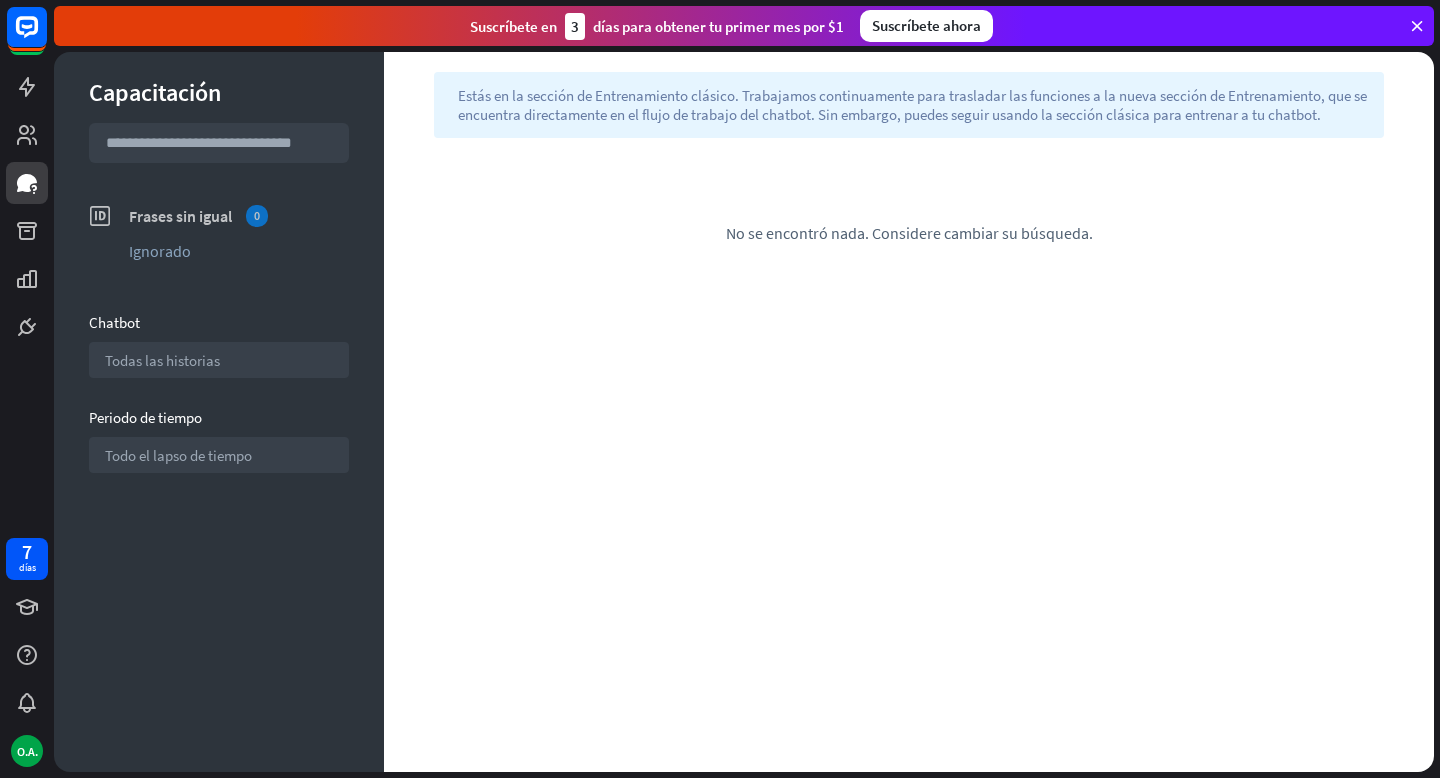 click on "Frases sin igual" at bounding box center (180, 216) 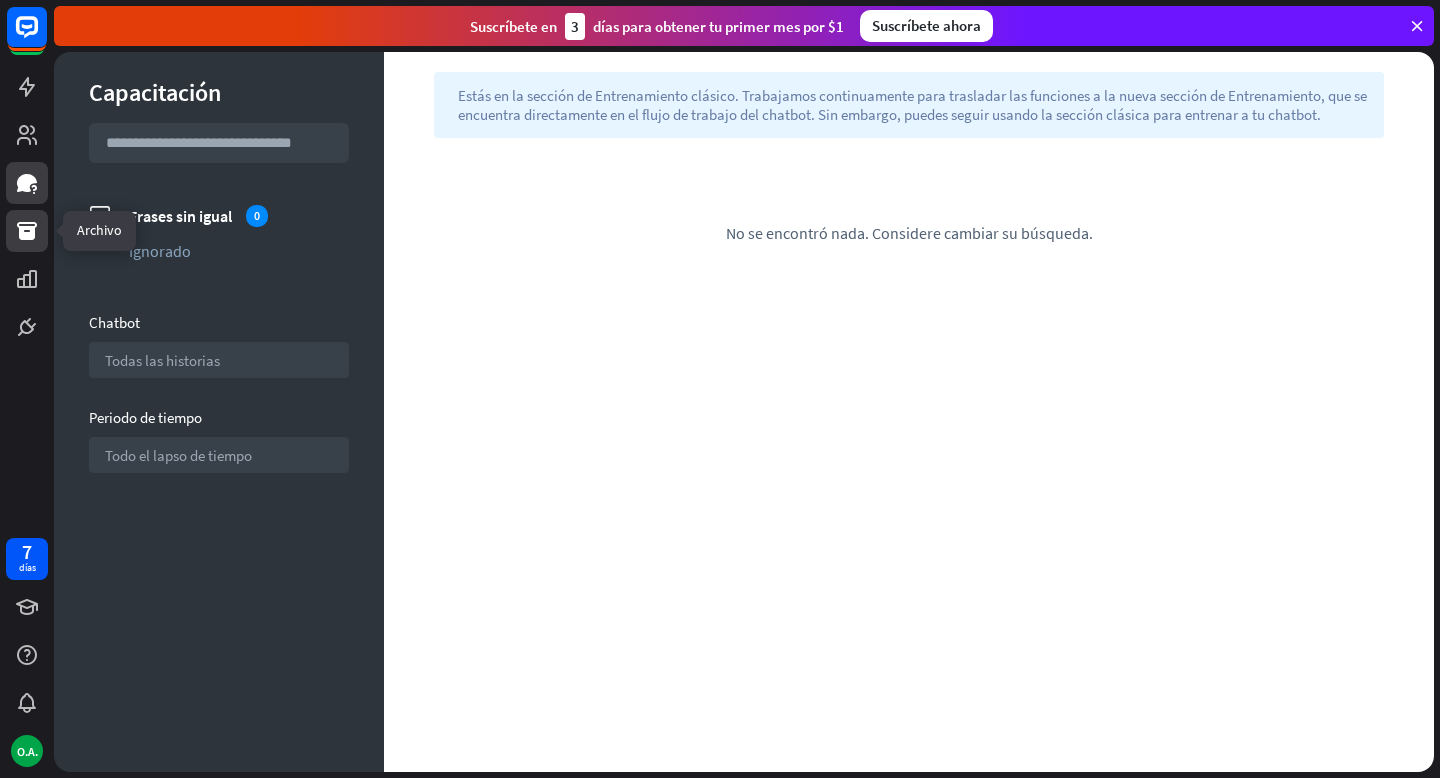 click 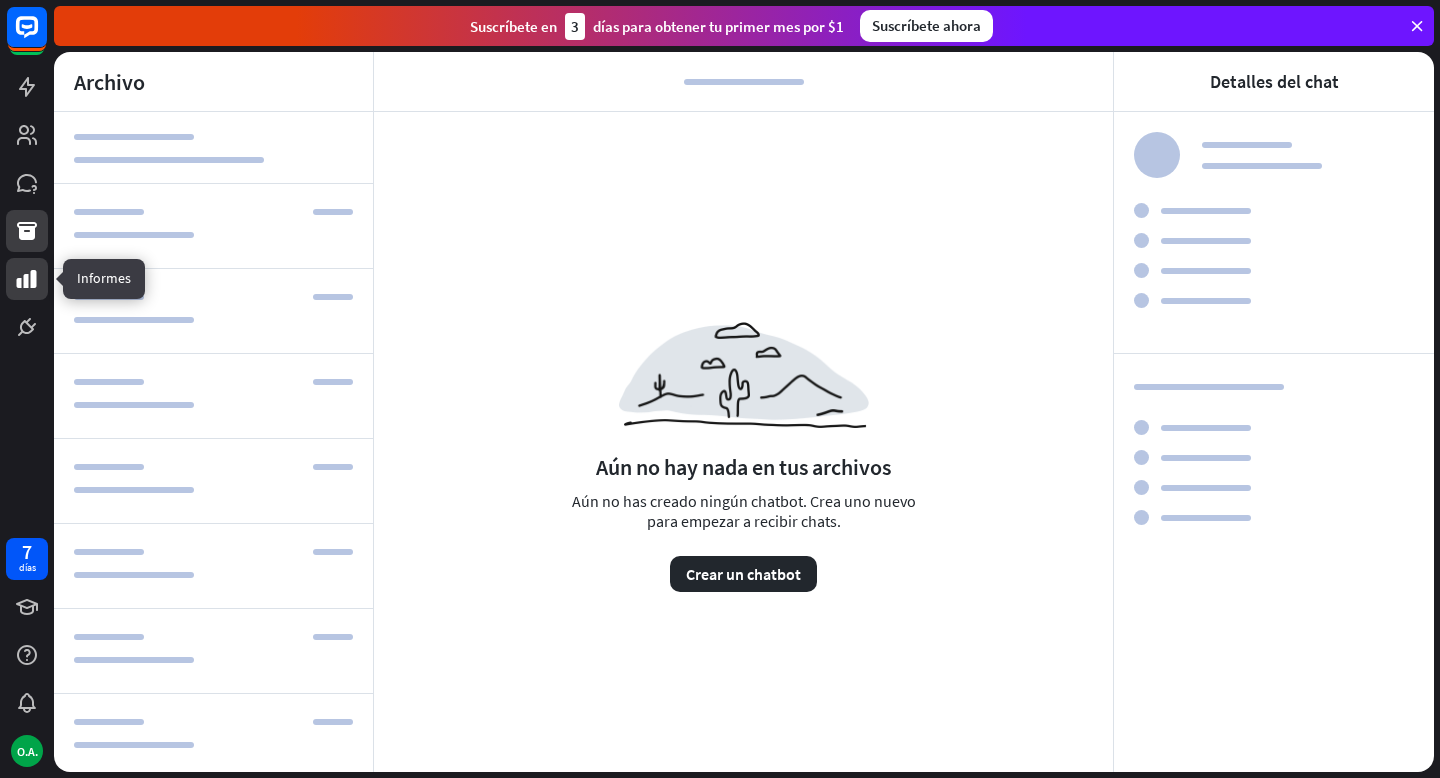 click 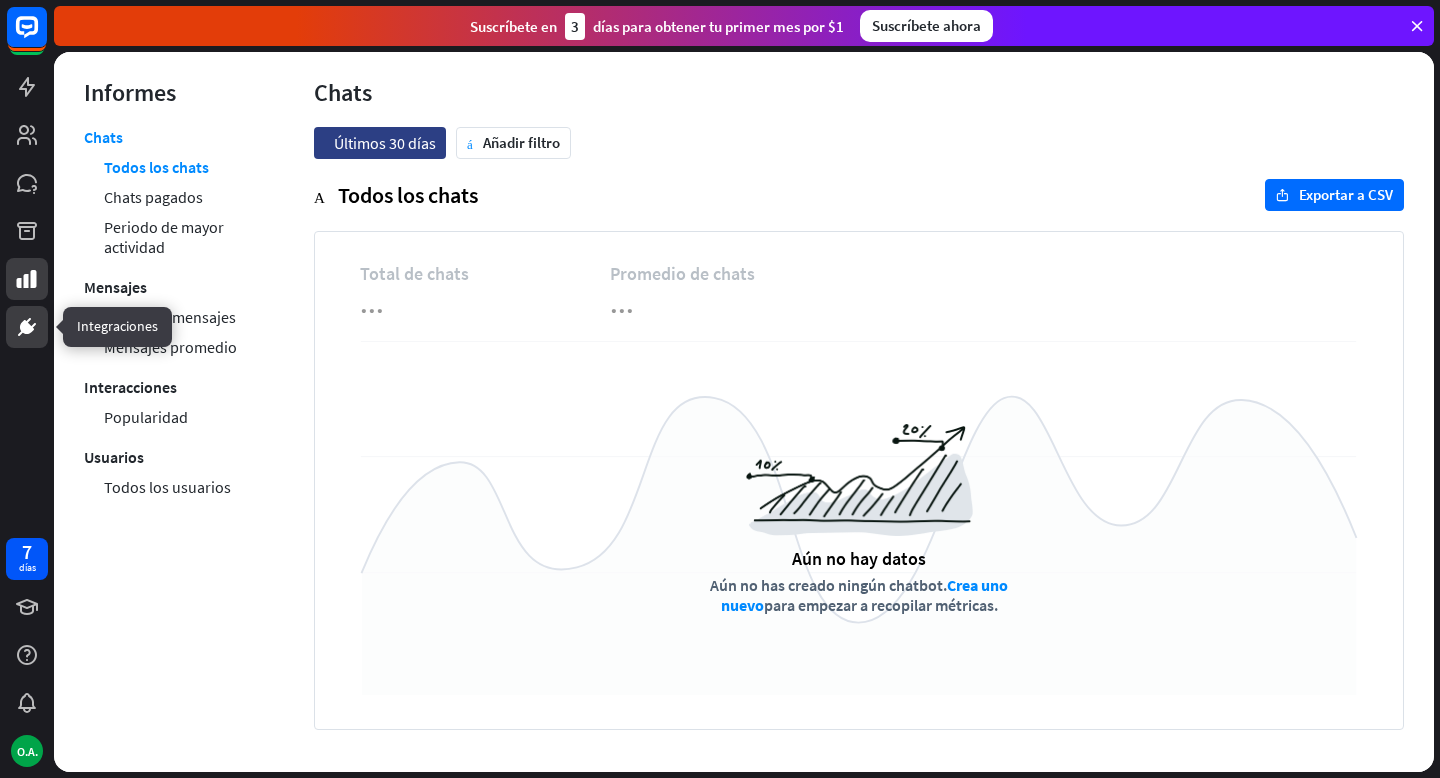 click 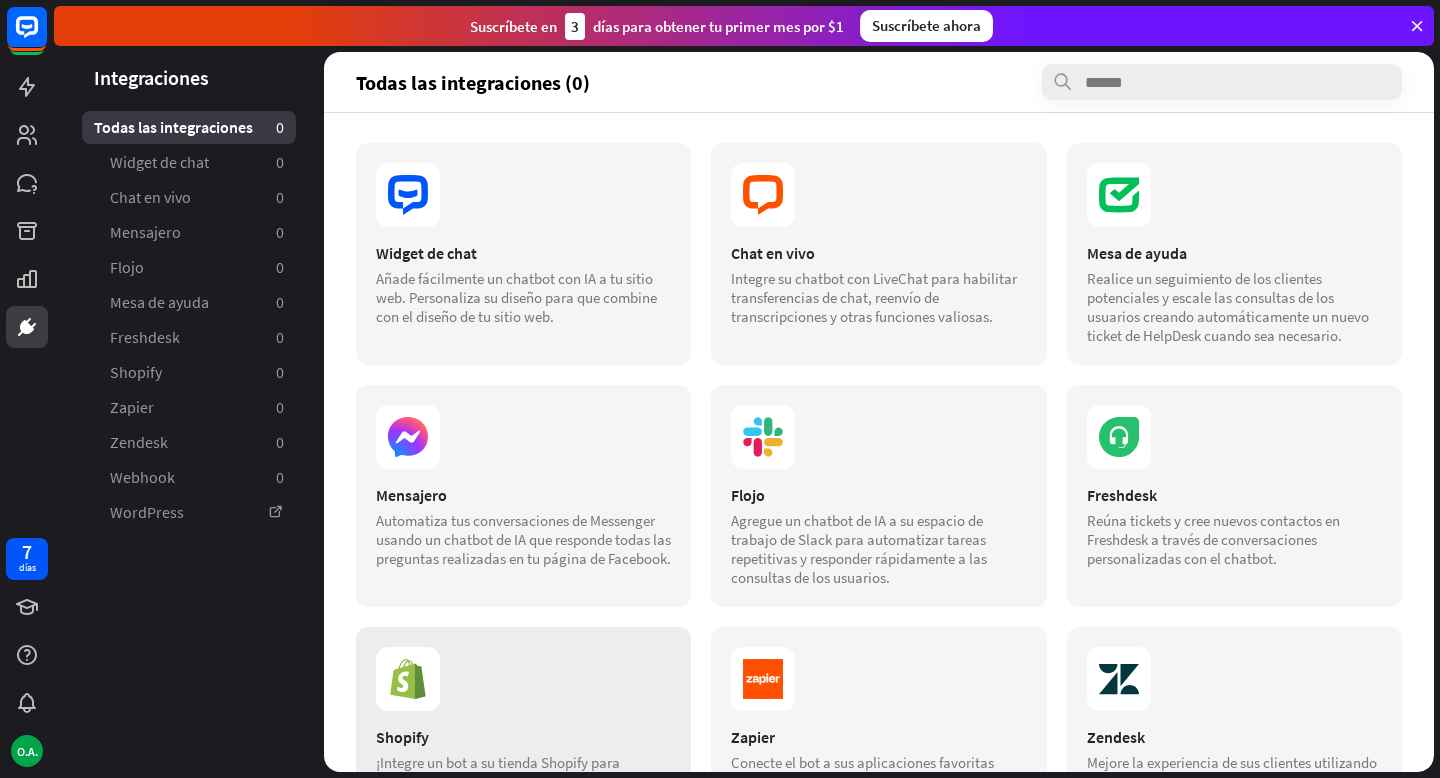 scroll, scrollTop: 0, scrollLeft: 0, axis: both 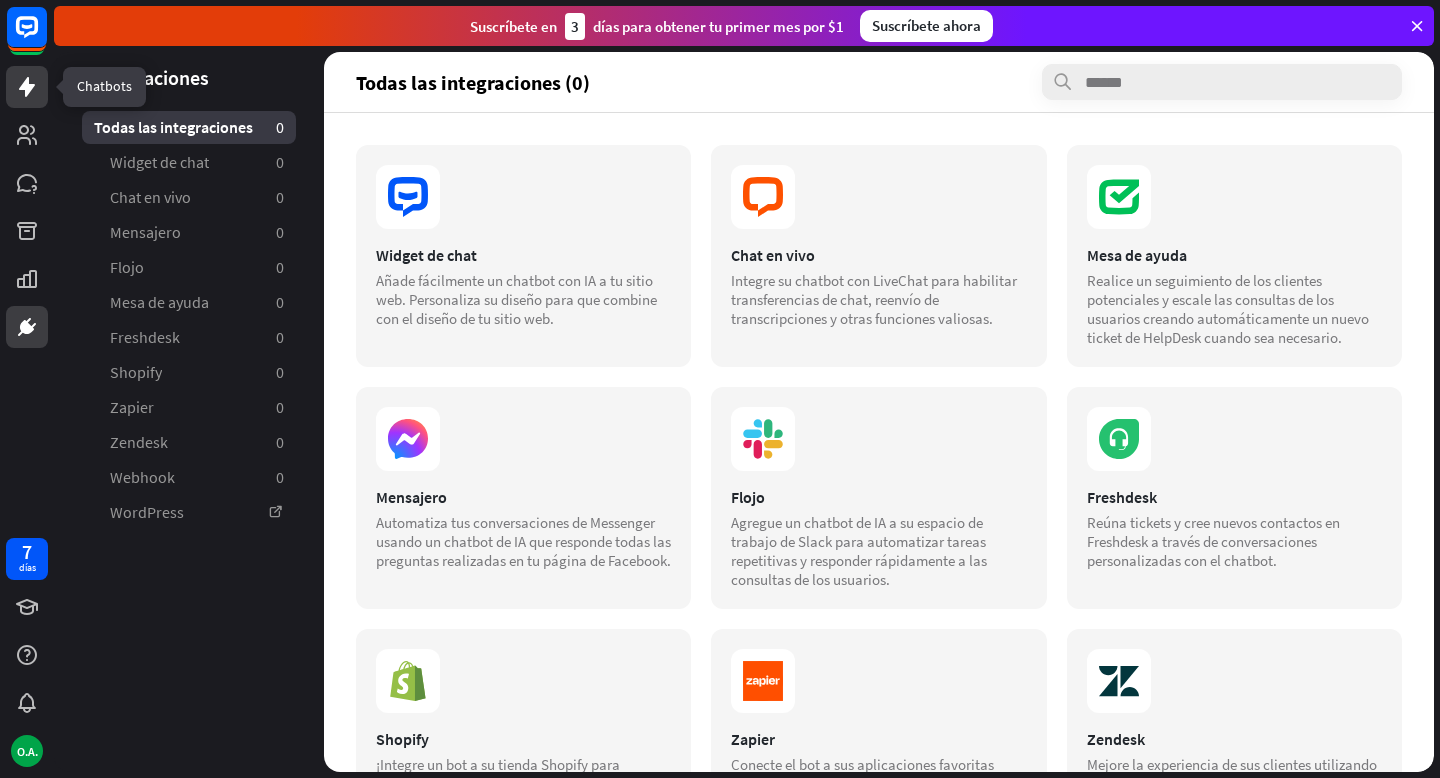 click 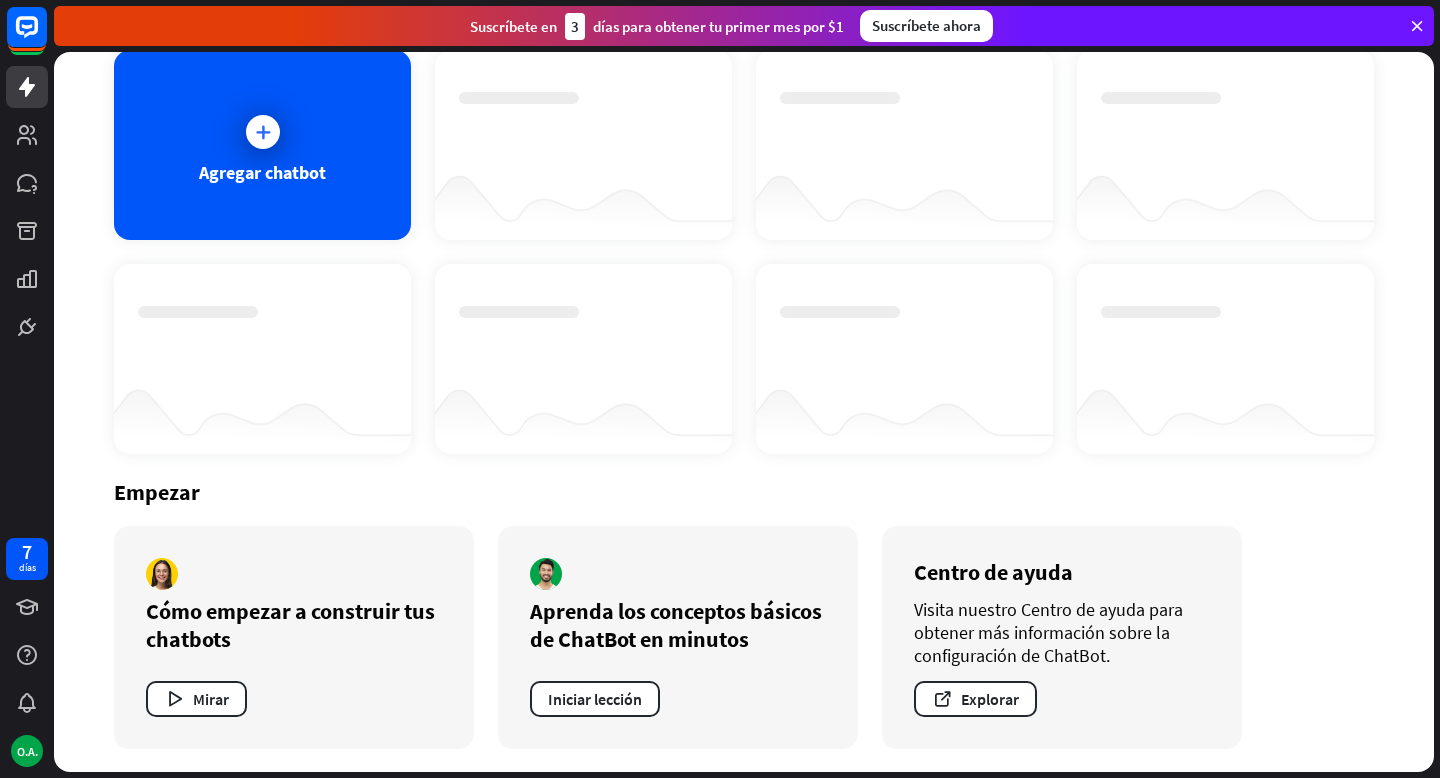 scroll, scrollTop: 117, scrollLeft: 0, axis: vertical 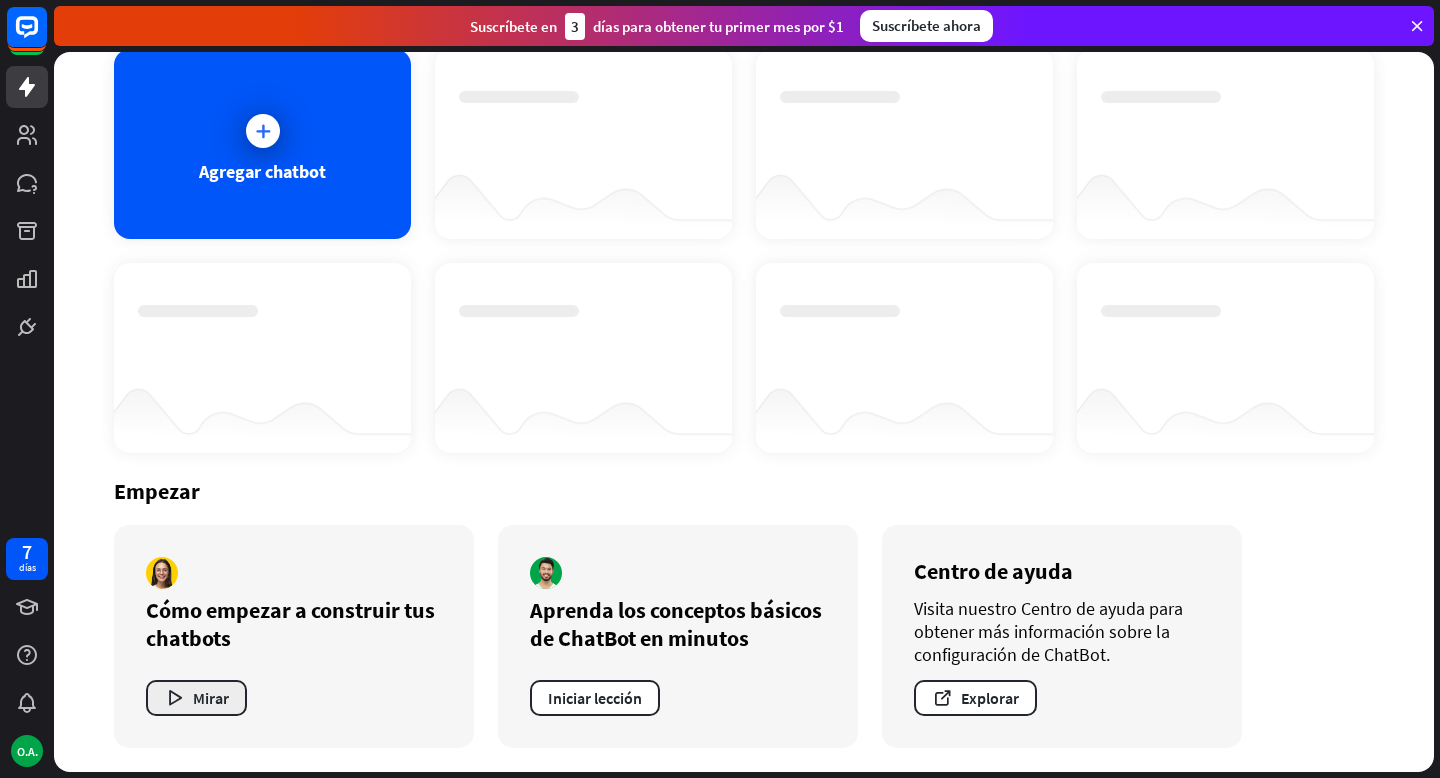 click at bounding box center [174, 698] 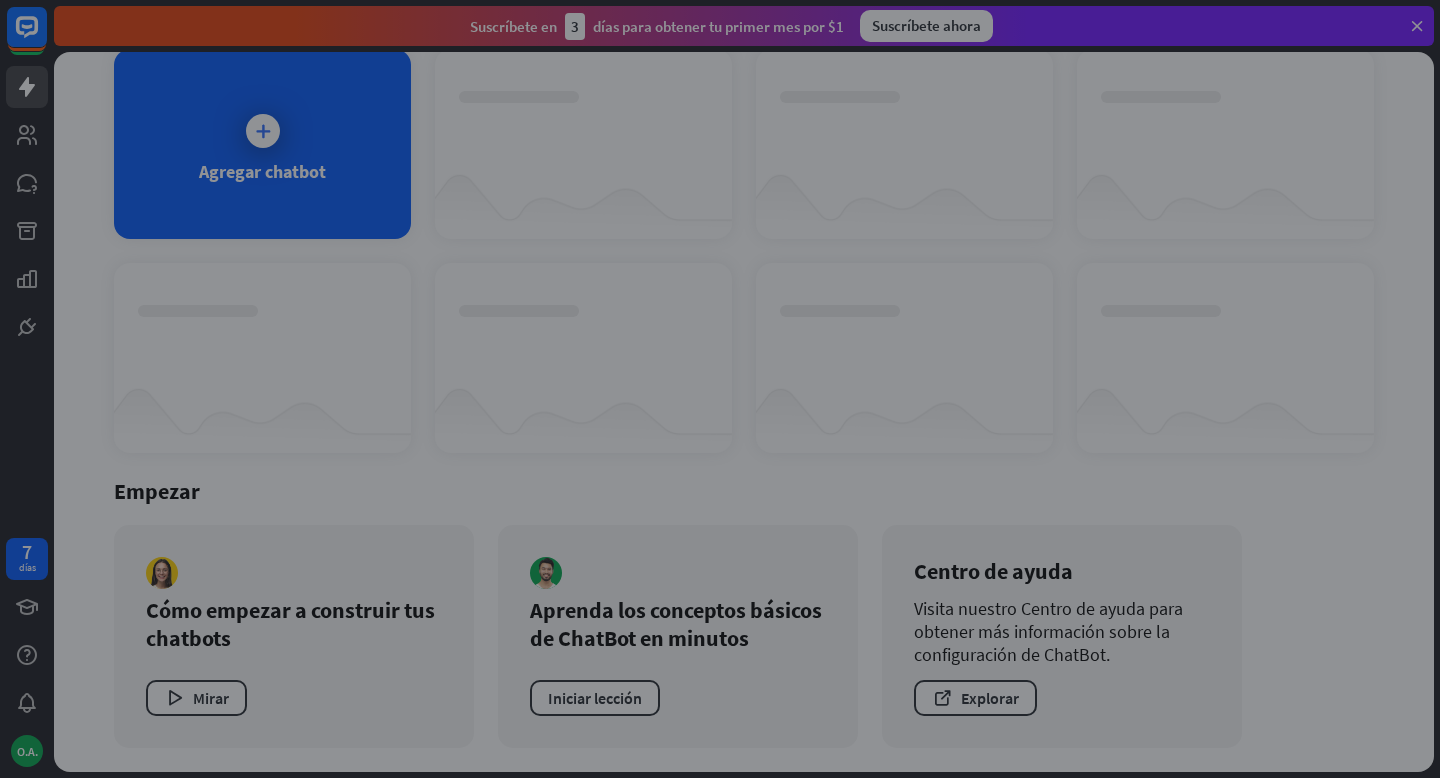 click on "cerca" at bounding box center [720, 389] 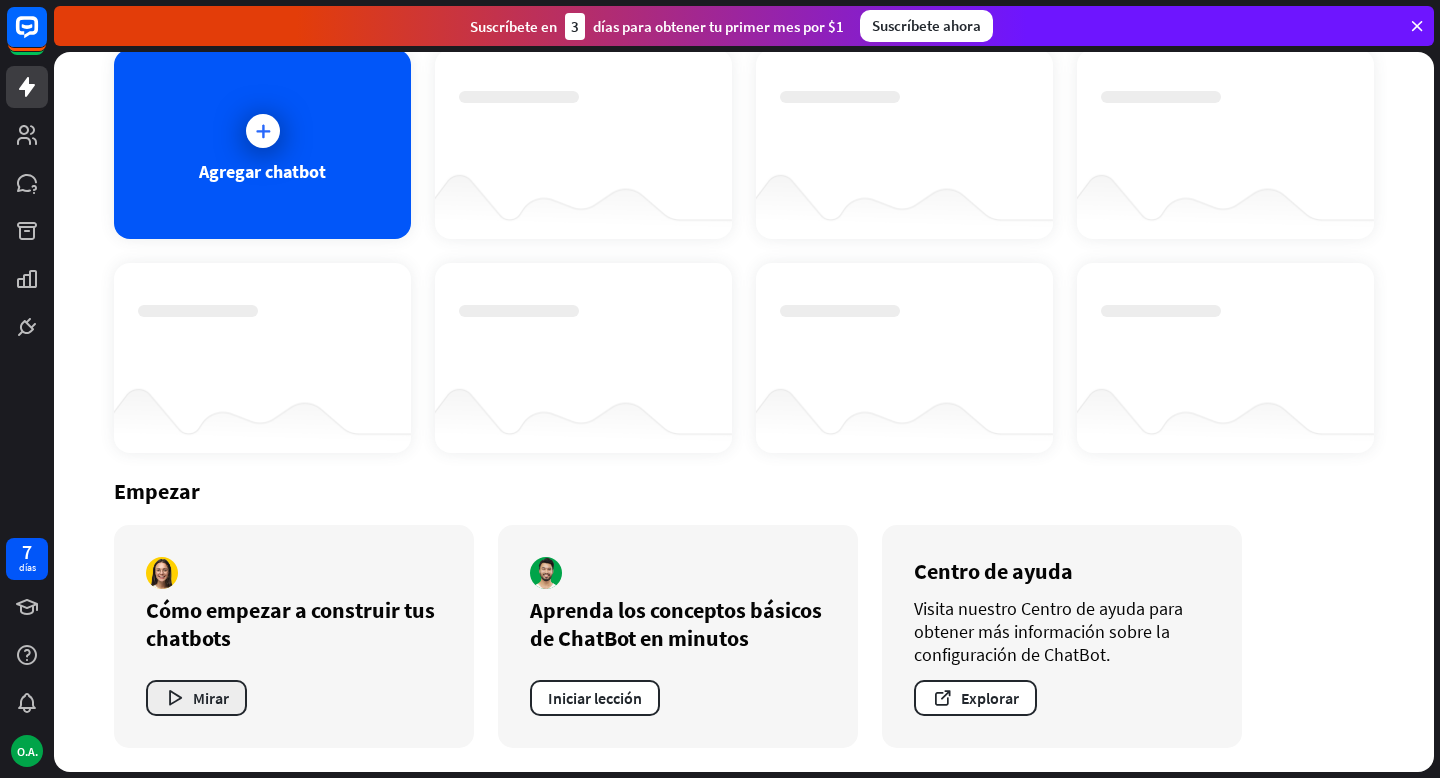 click at bounding box center (174, 698) 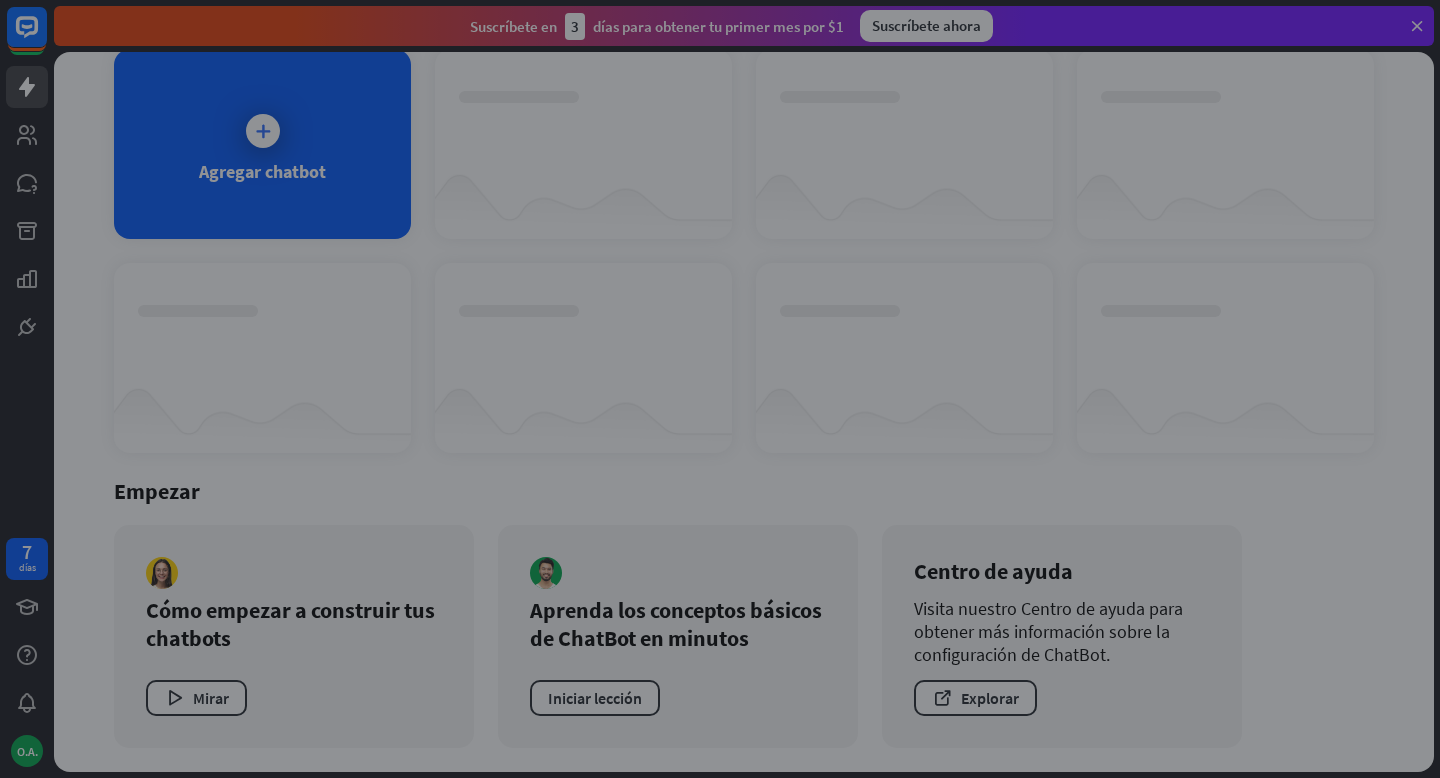 click on "cerca" at bounding box center [720, 389] 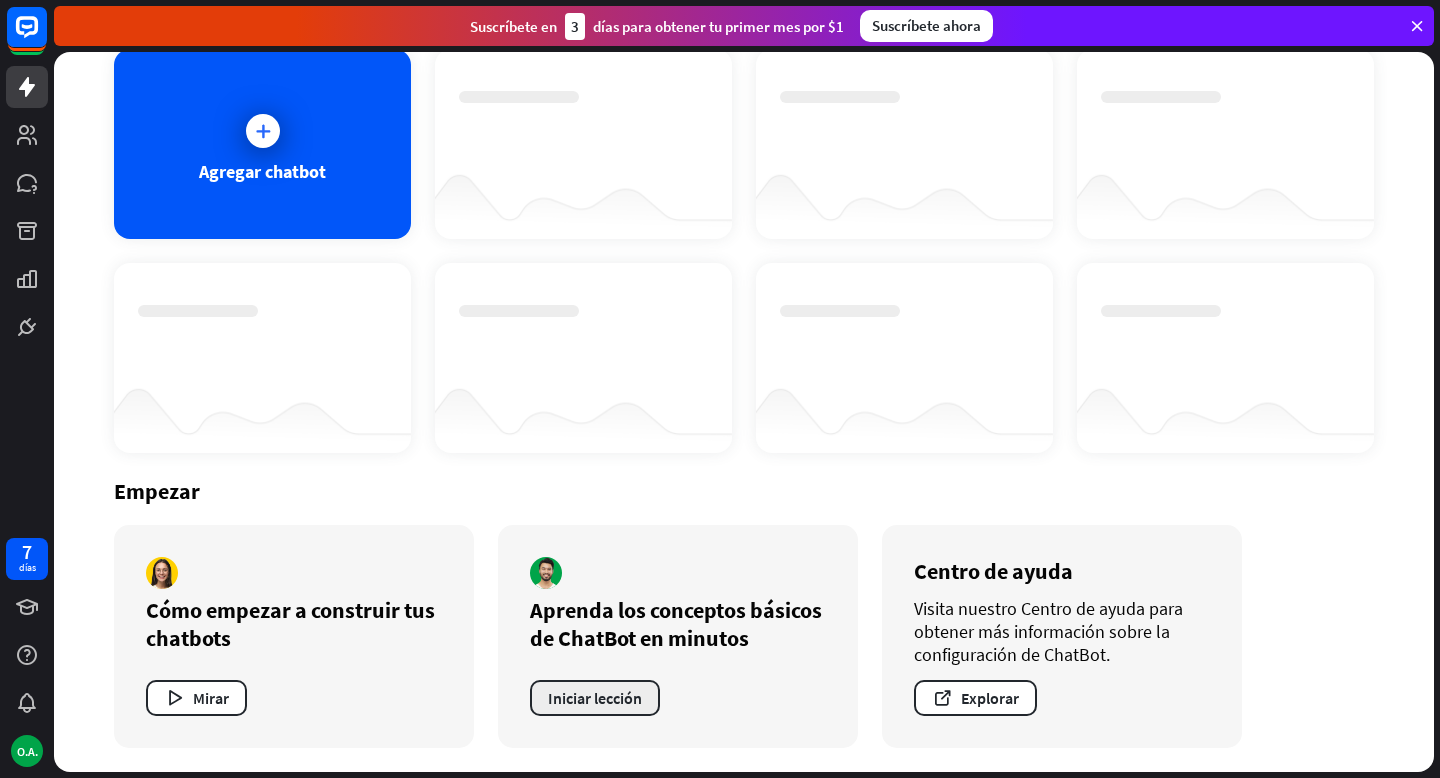 click on "Iniciar lección" at bounding box center [595, 698] 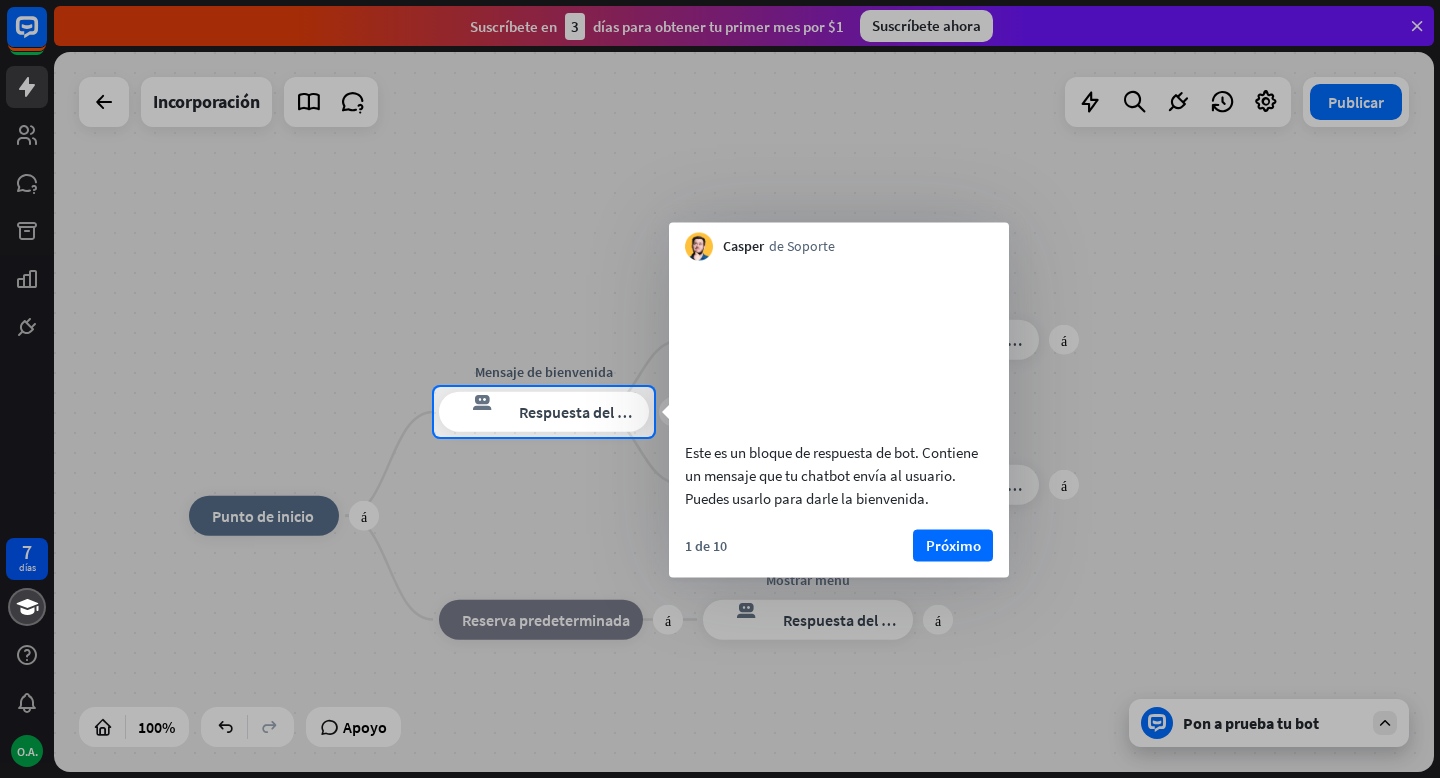 click at bounding box center (720, 193) 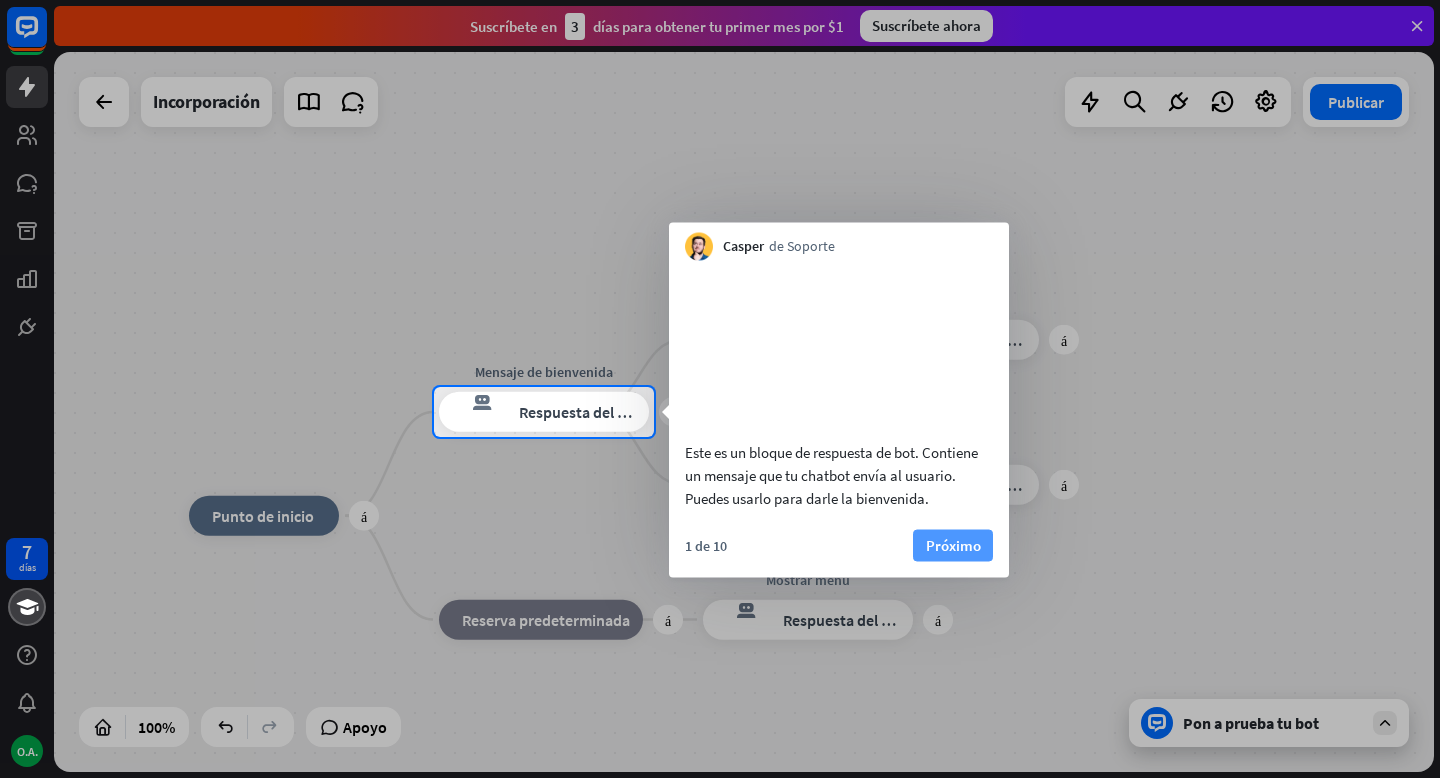 click on "Próximo" at bounding box center [953, 544] 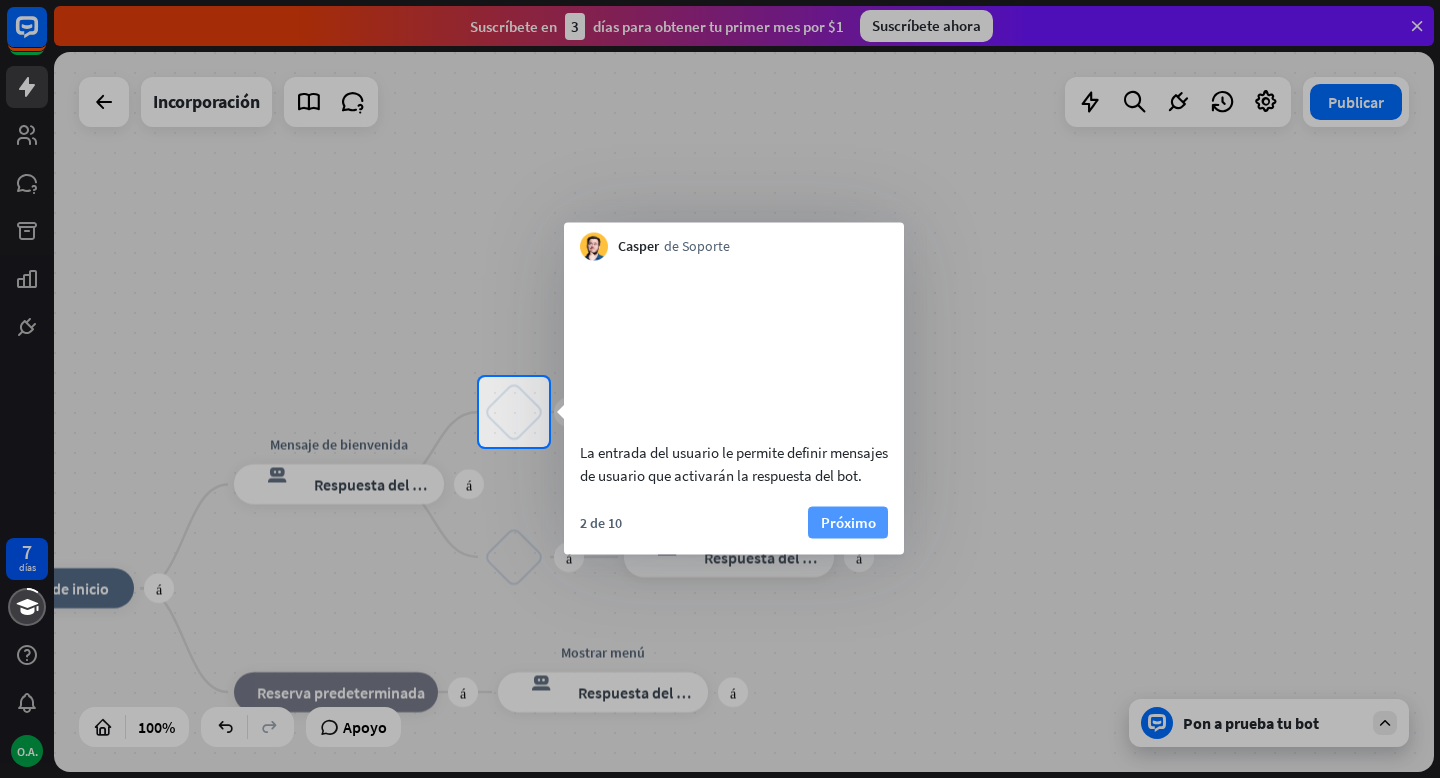 click on "Próximo" at bounding box center (848, 521) 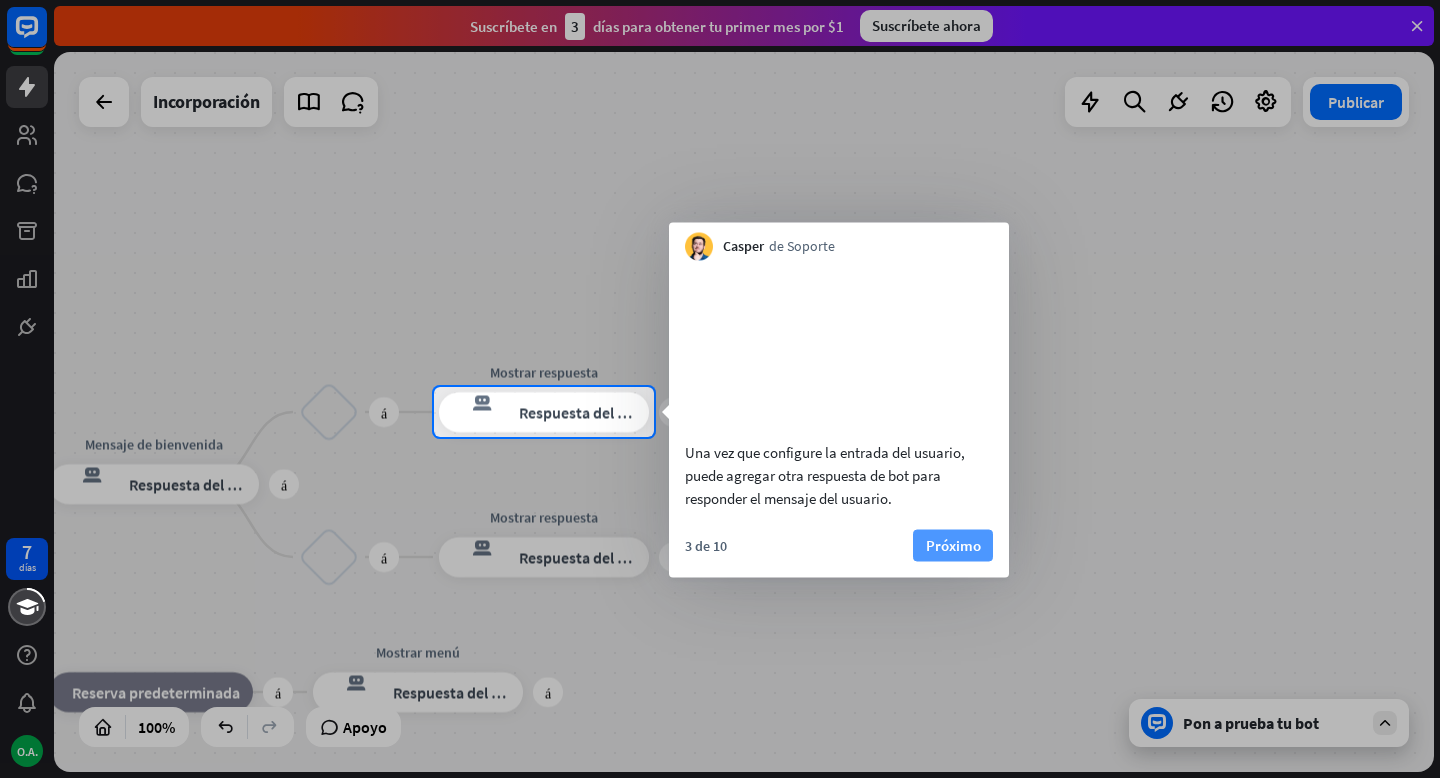 click on "Próximo" at bounding box center (953, 545) 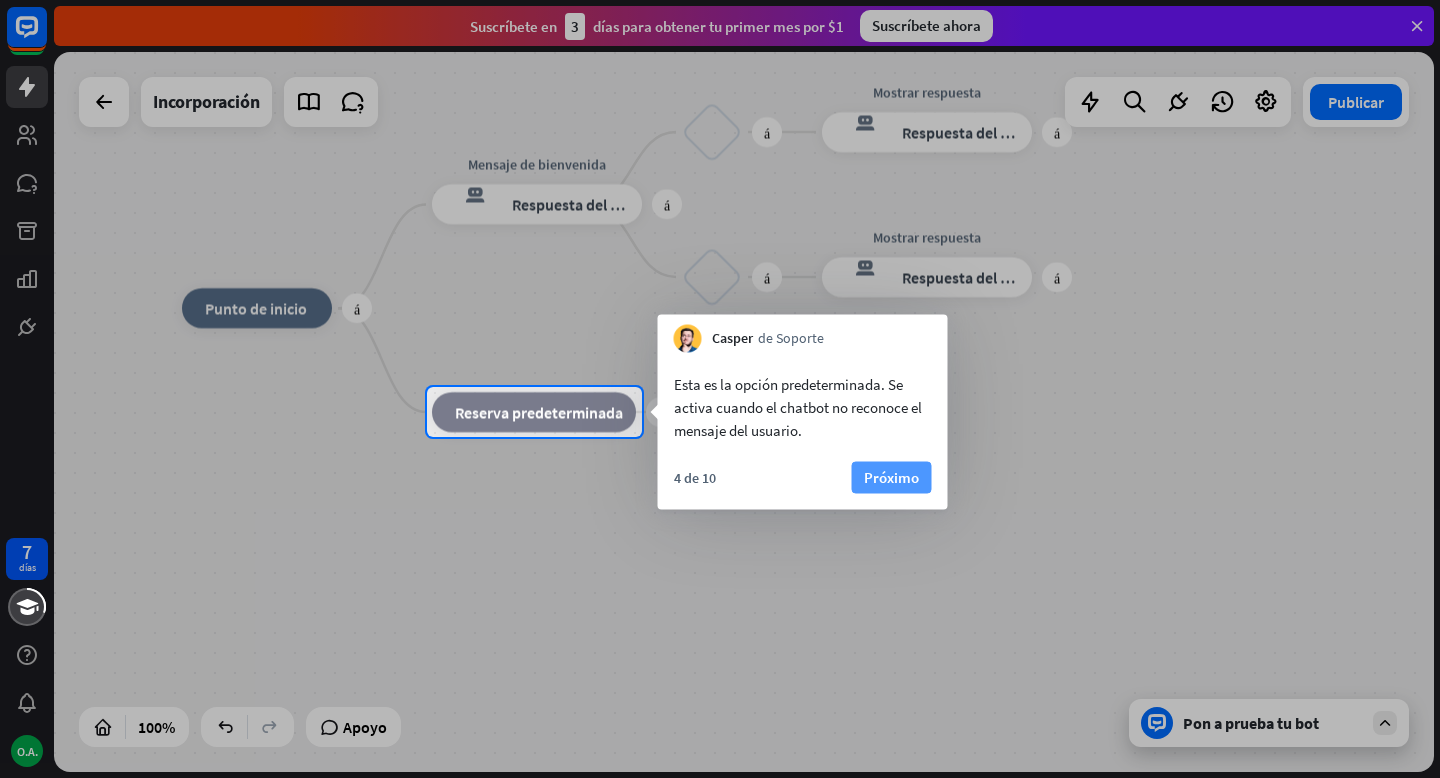 click on "Próximo" at bounding box center (892, 478) 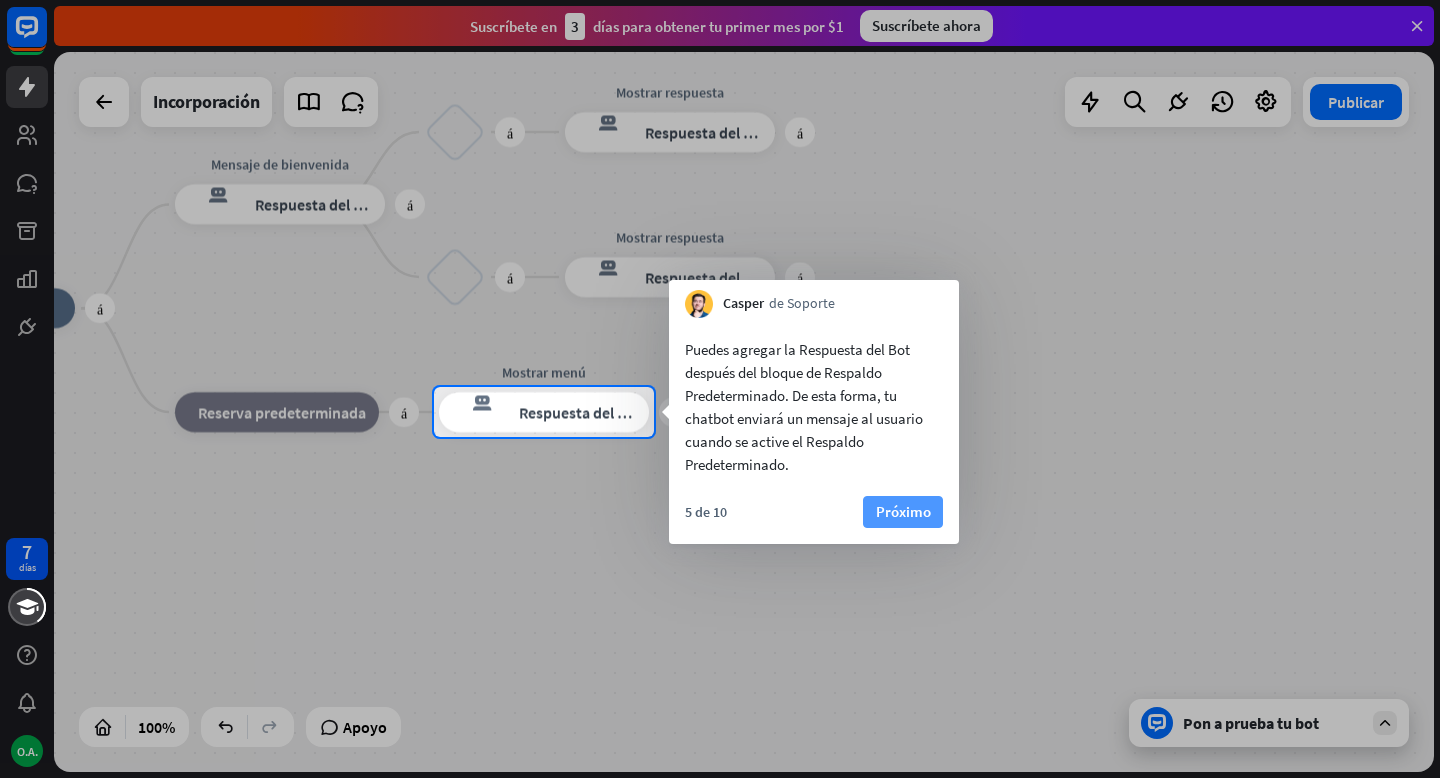 click on "Próximo" at bounding box center [903, 511] 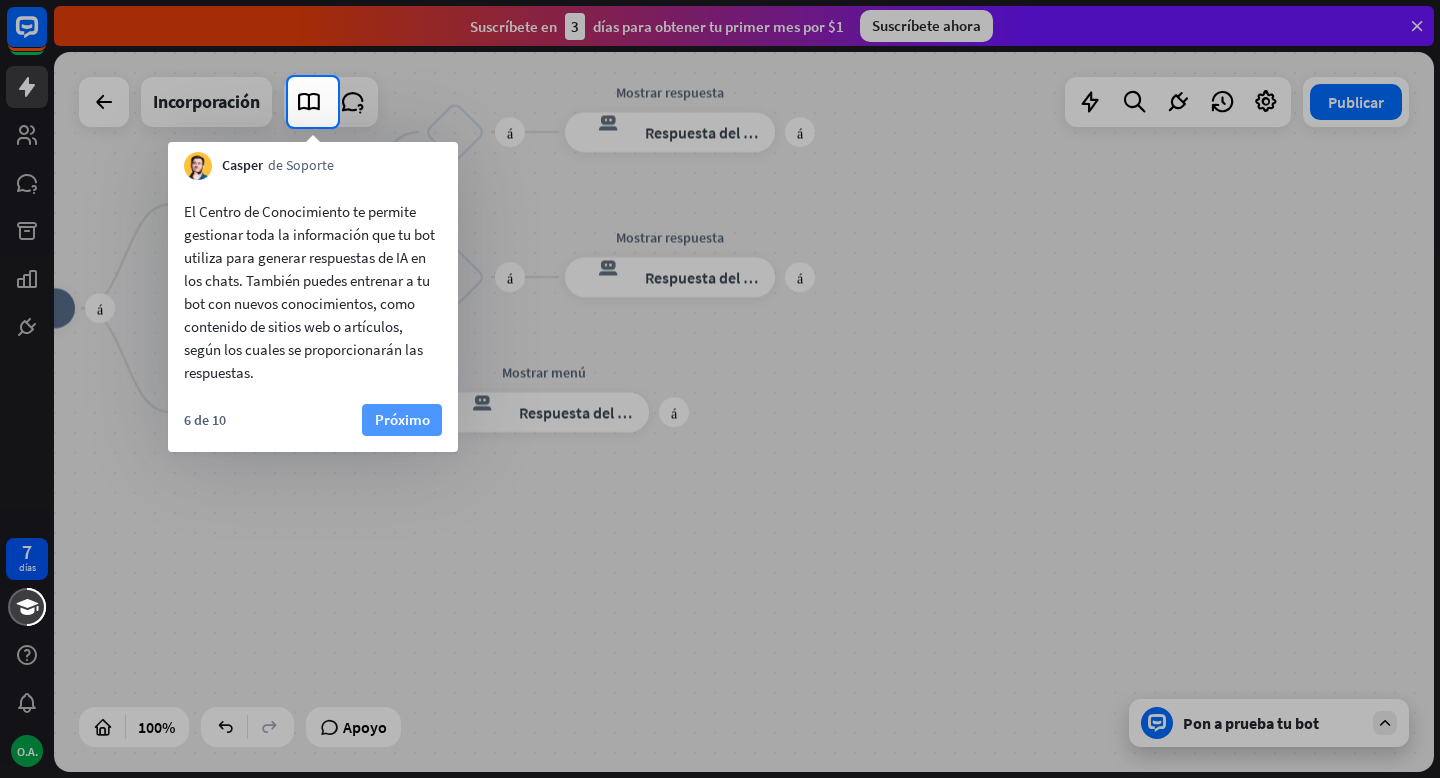 click on "Próximo" at bounding box center [402, 419] 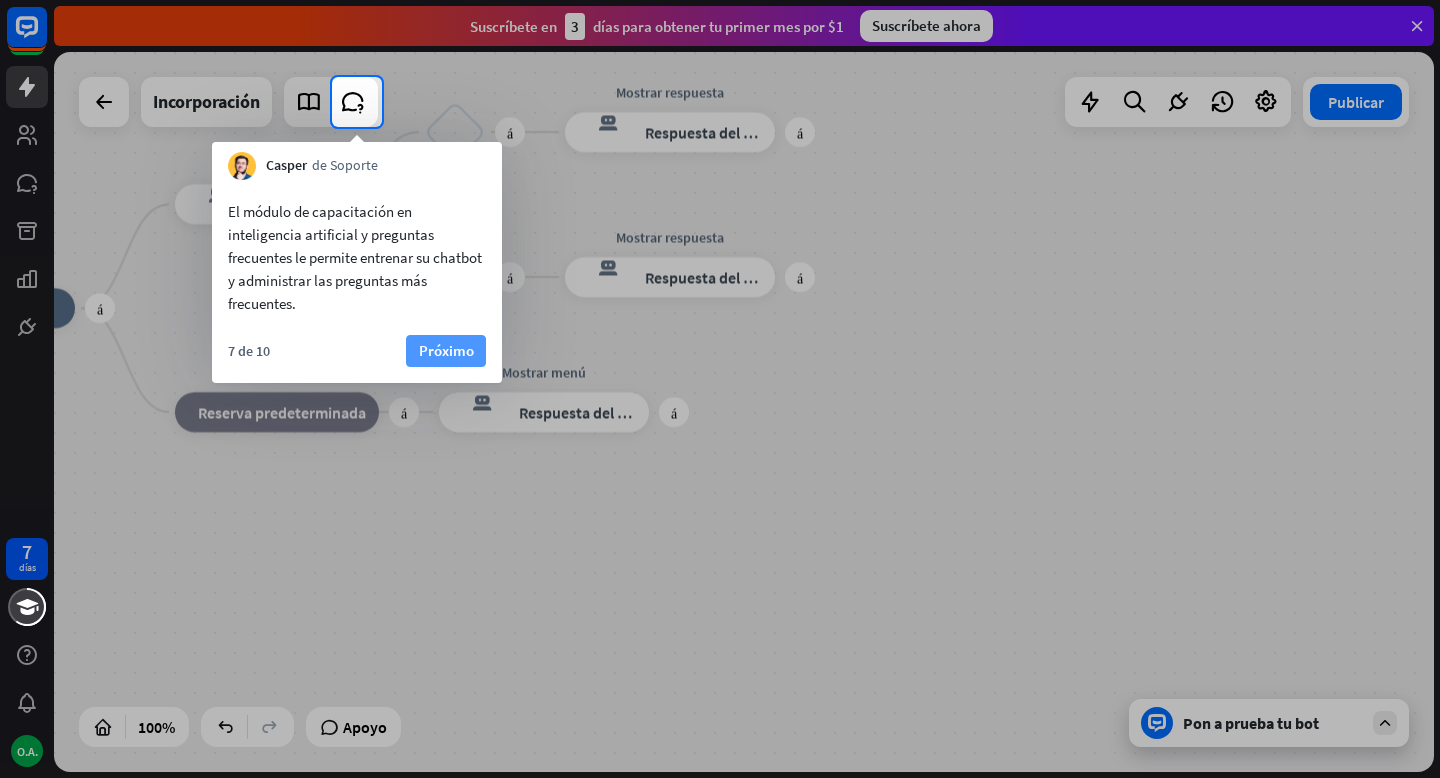 click on "Próximo" at bounding box center [446, 350] 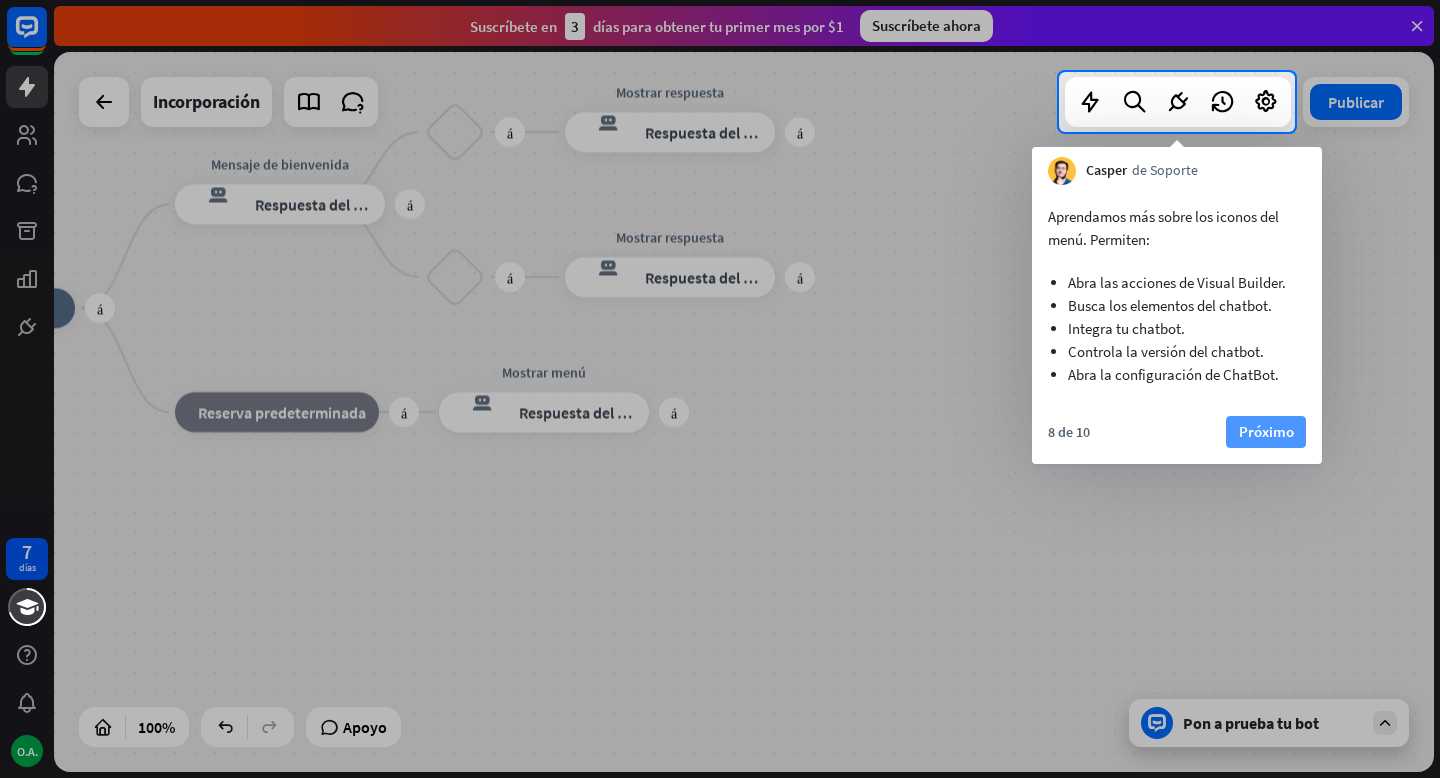 click on "Próximo" at bounding box center (1266, 432) 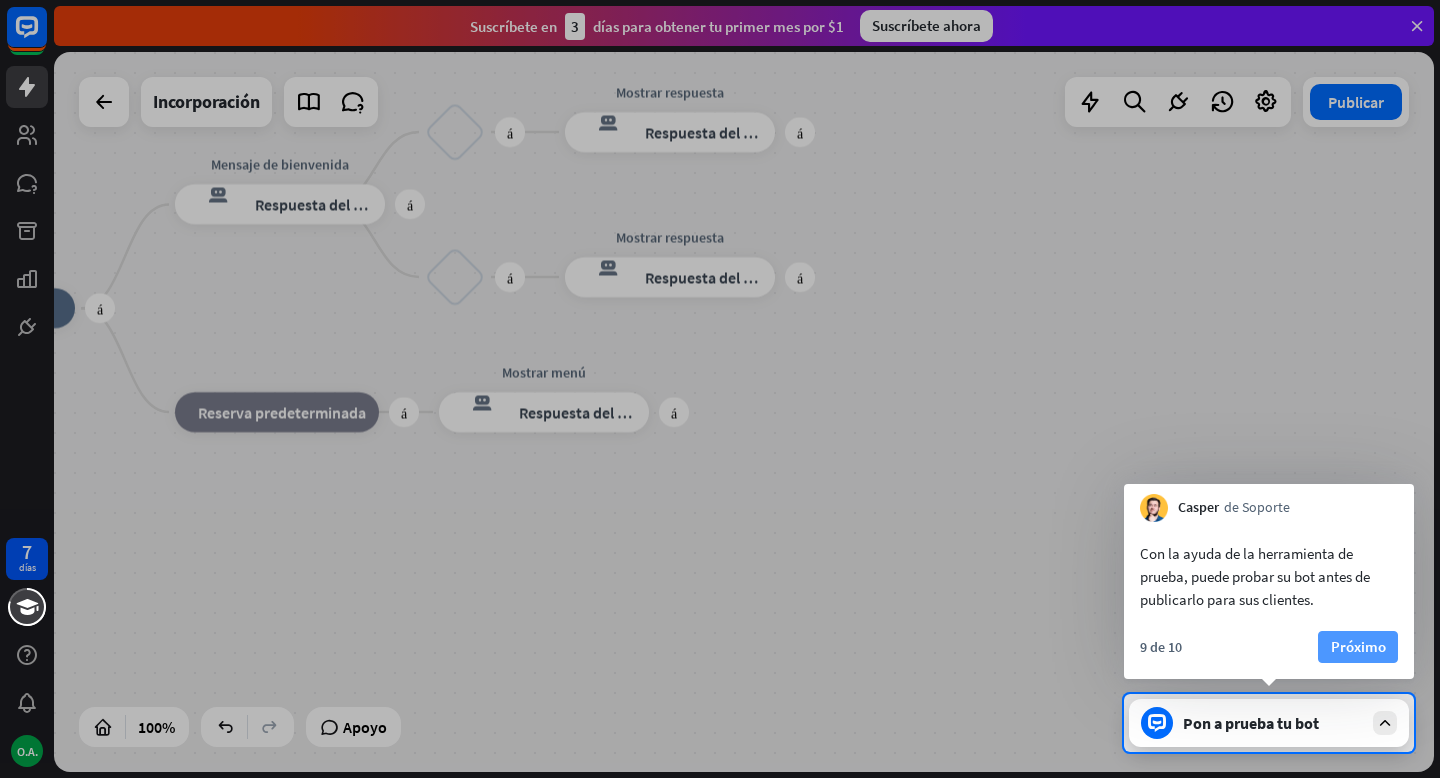 click on "Próximo" at bounding box center [1358, 646] 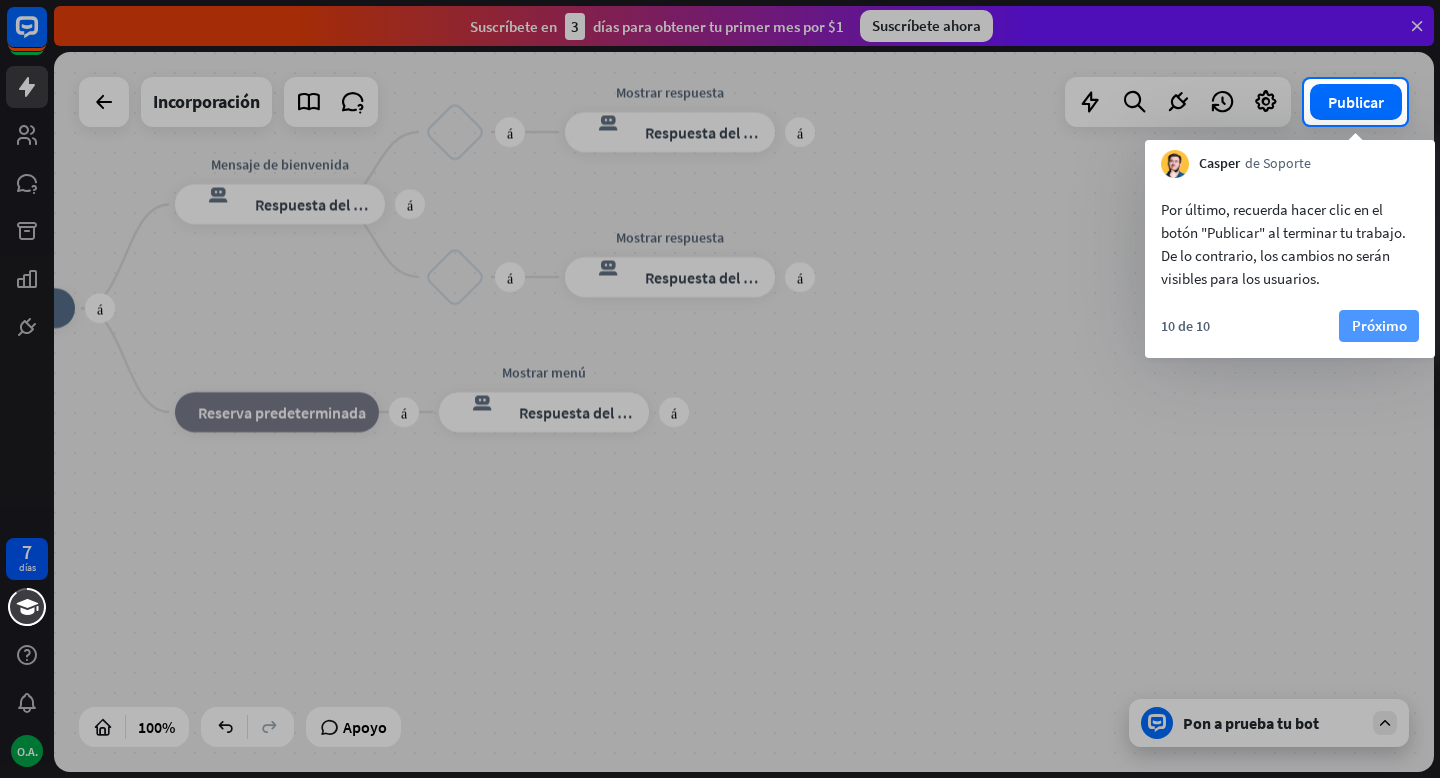 click on "Próximo" at bounding box center [1379, 325] 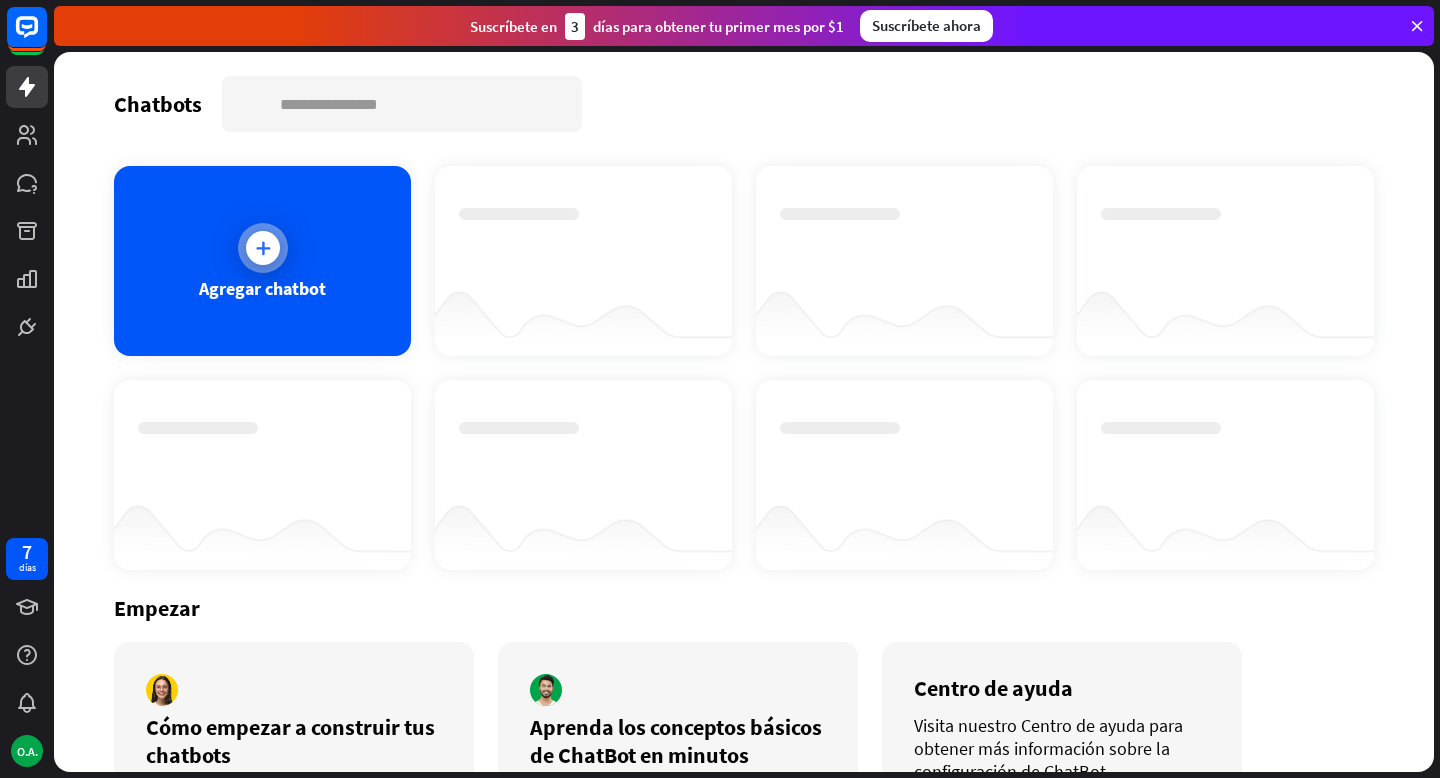 click at bounding box center [263, 248] 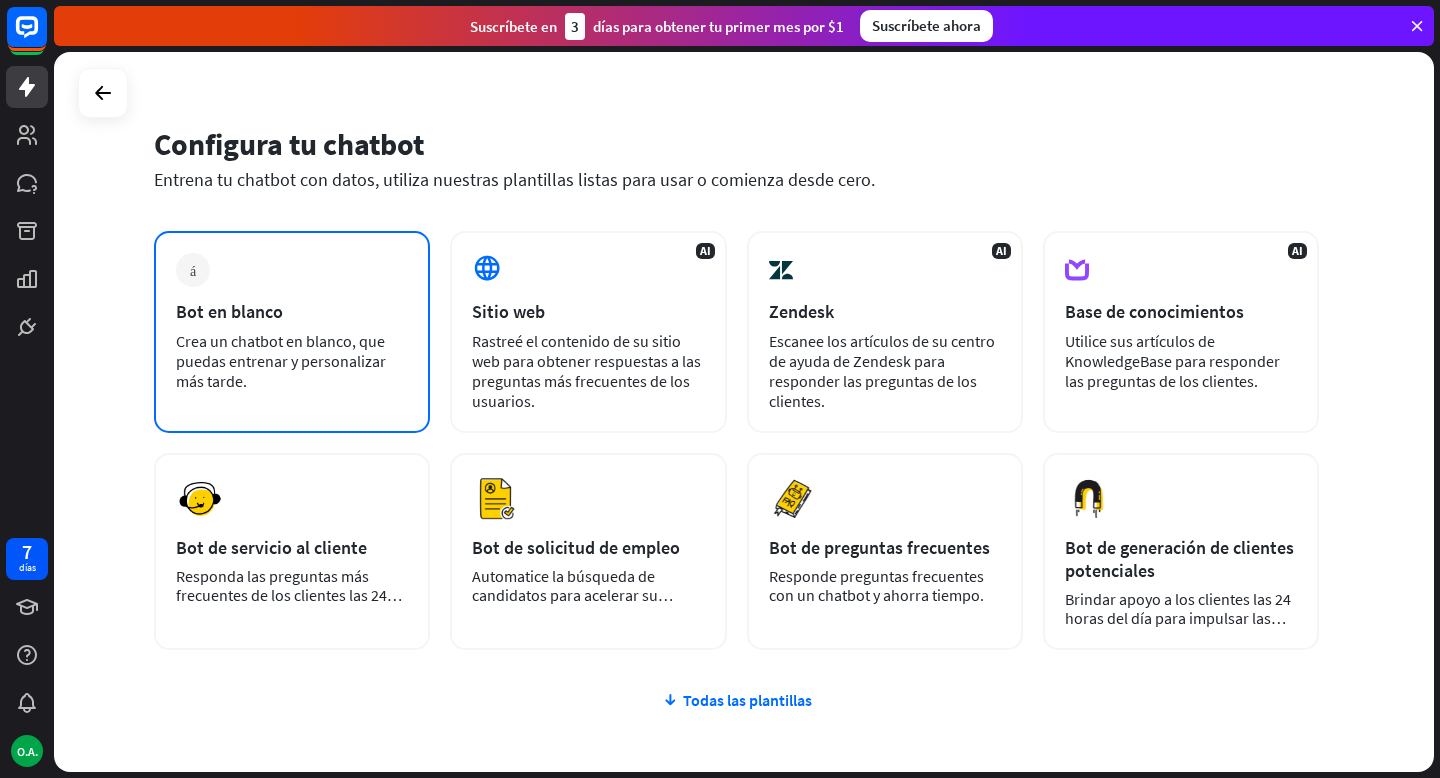 scroll, scrollTop: 48, scrollLeft: 0, axis: vertical 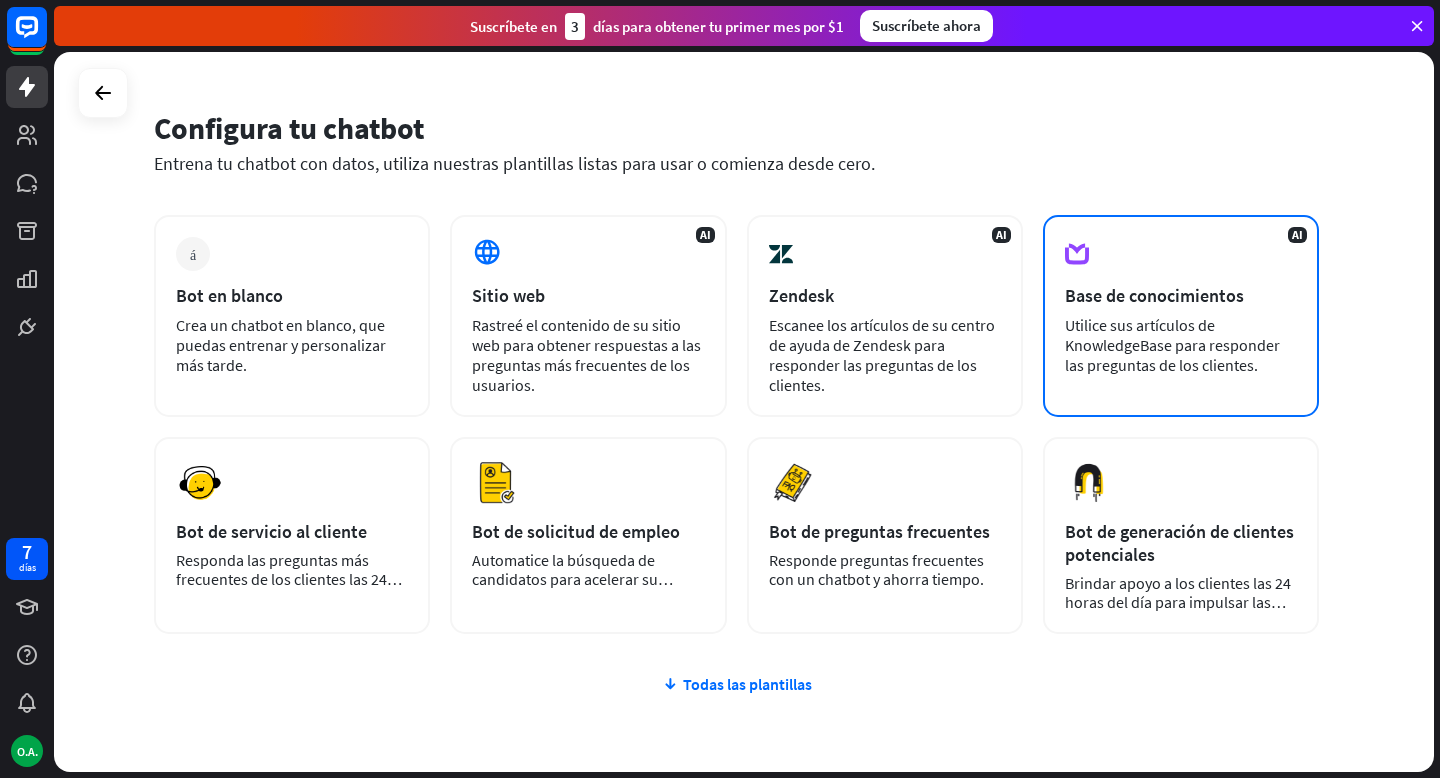 click on "Utilice sus artículos de KnowledgeBase para responder las preguntas de los clientes." at bounding box center [1181, 345] 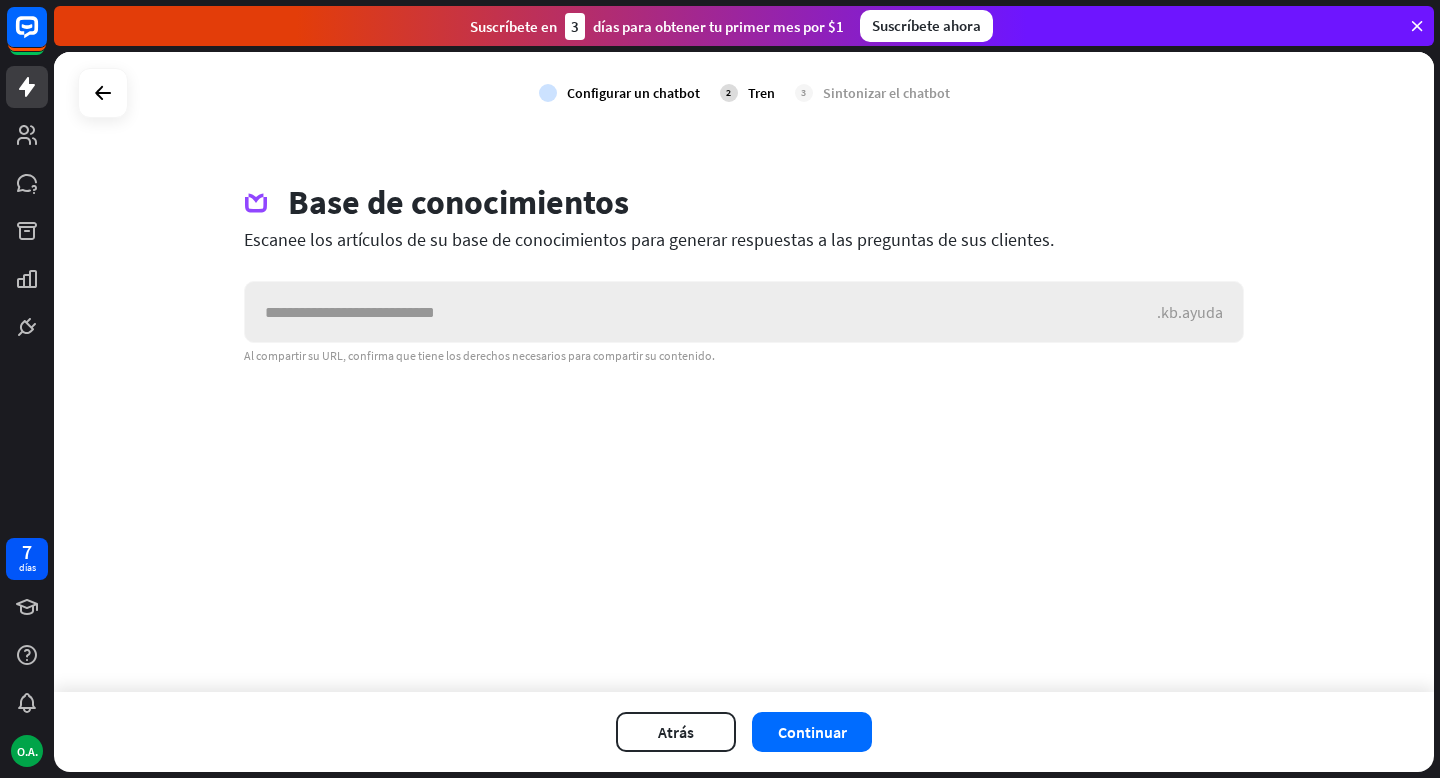 click at bounding box center (701, 312) 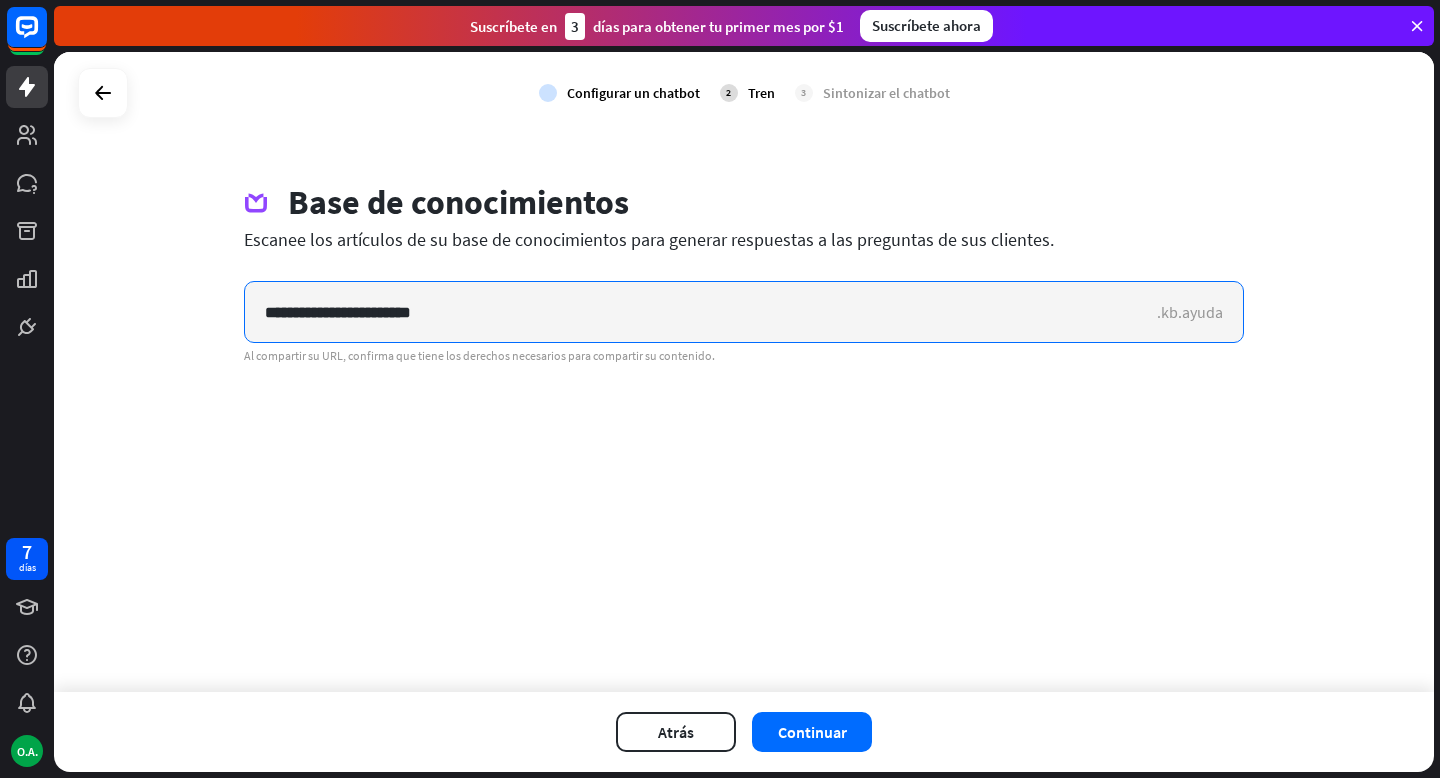 drag, startPoint x: 512, startPoint y: 309, endPoint x: 233, endPoint y: 315, distance: 279.0645 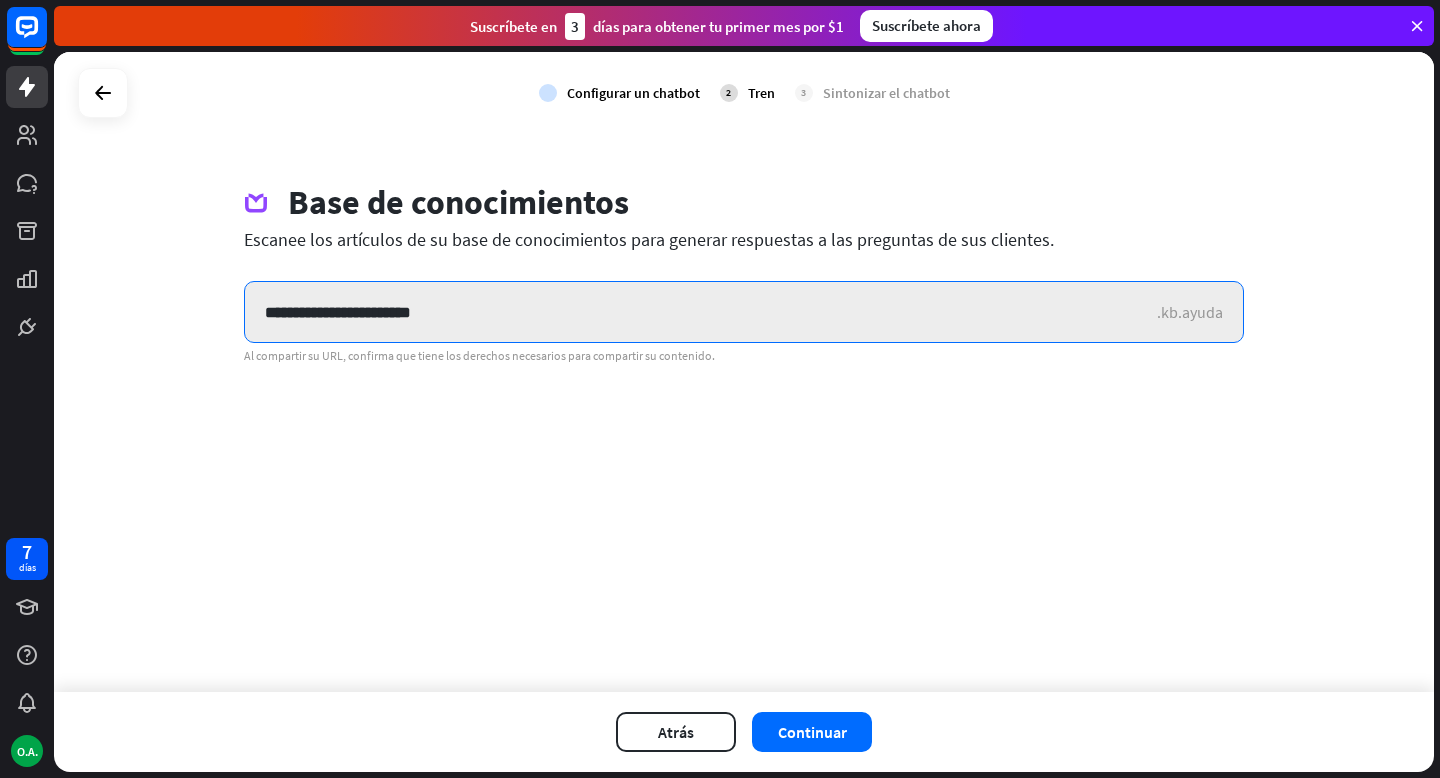 paste on "**********" 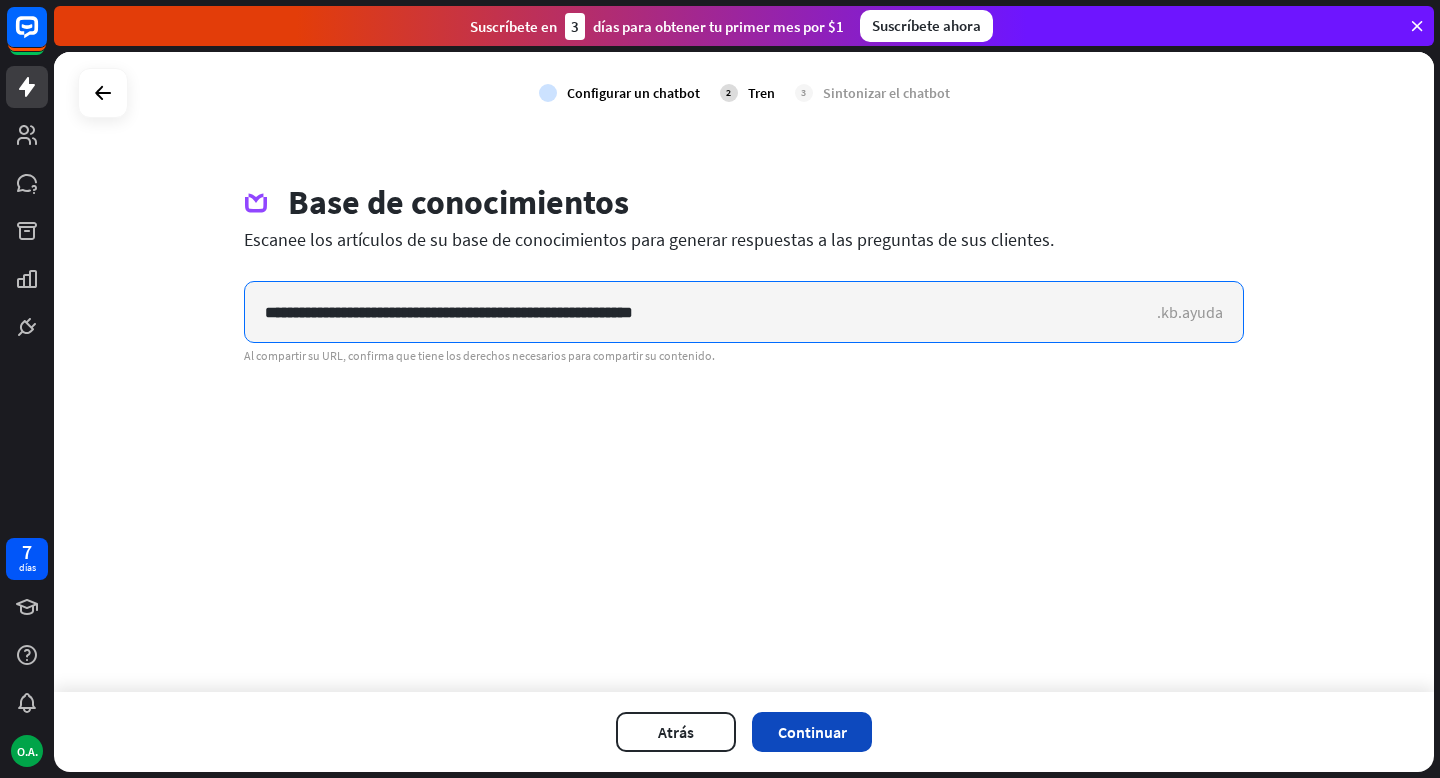type on "**********" 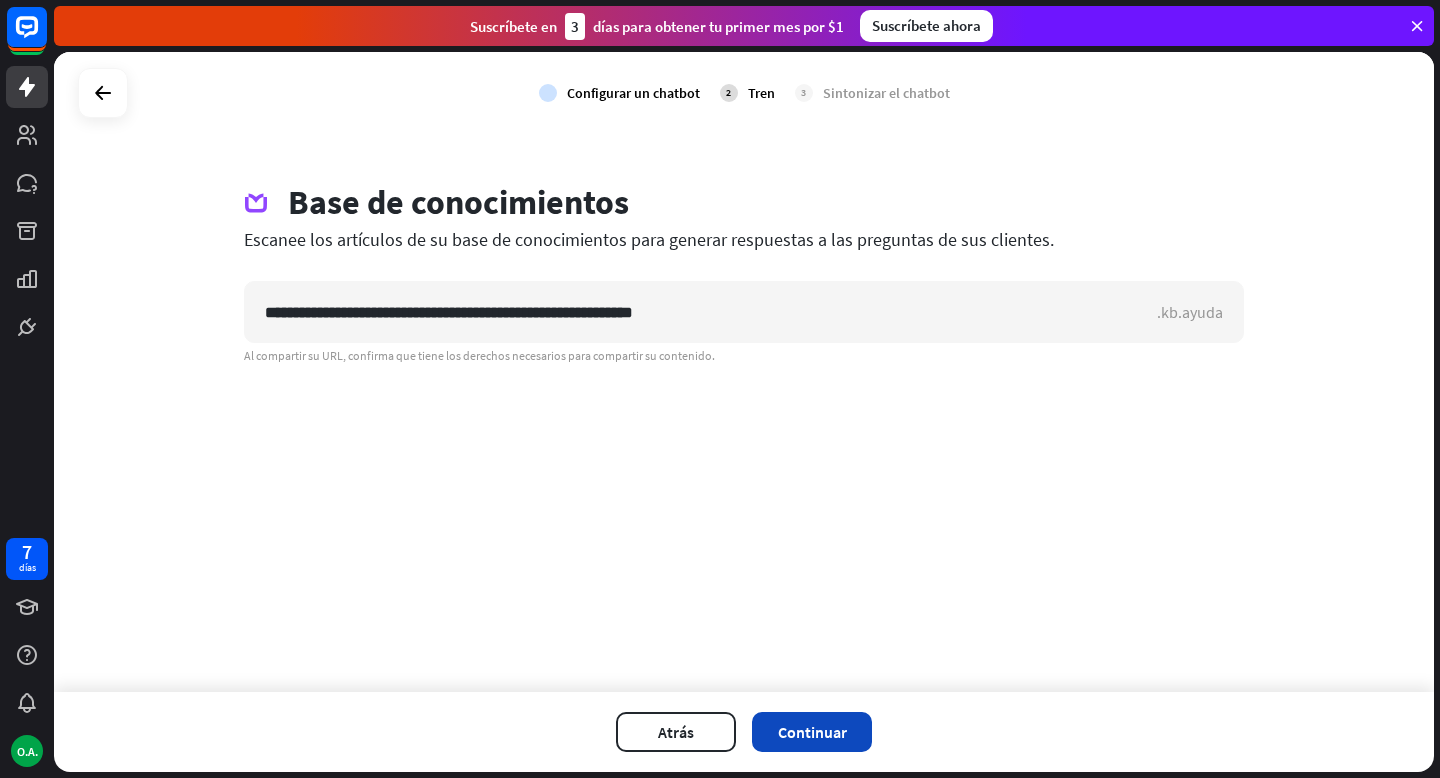 click on "Continuar" at bounding box center (812, 732) 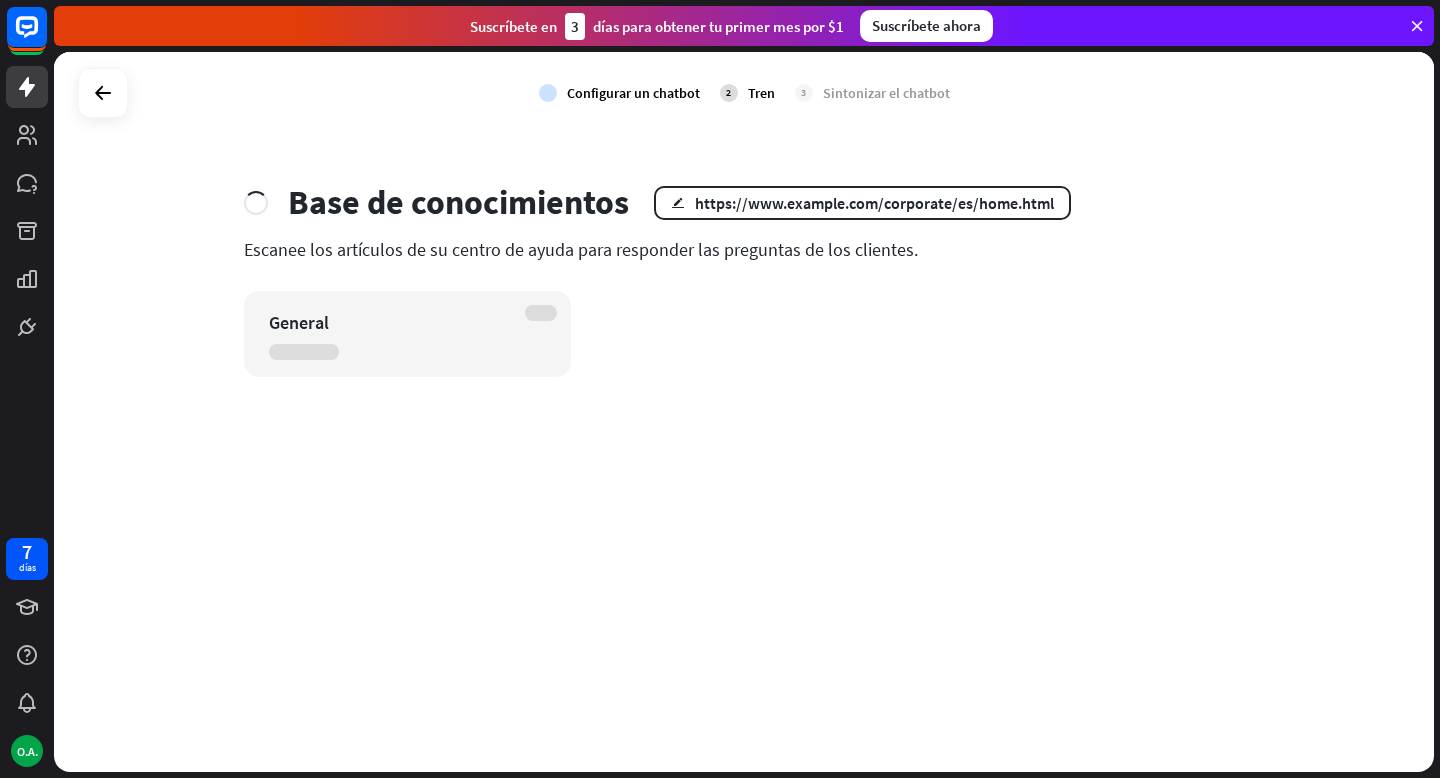 click on "General" at bounding box center (744, 334) 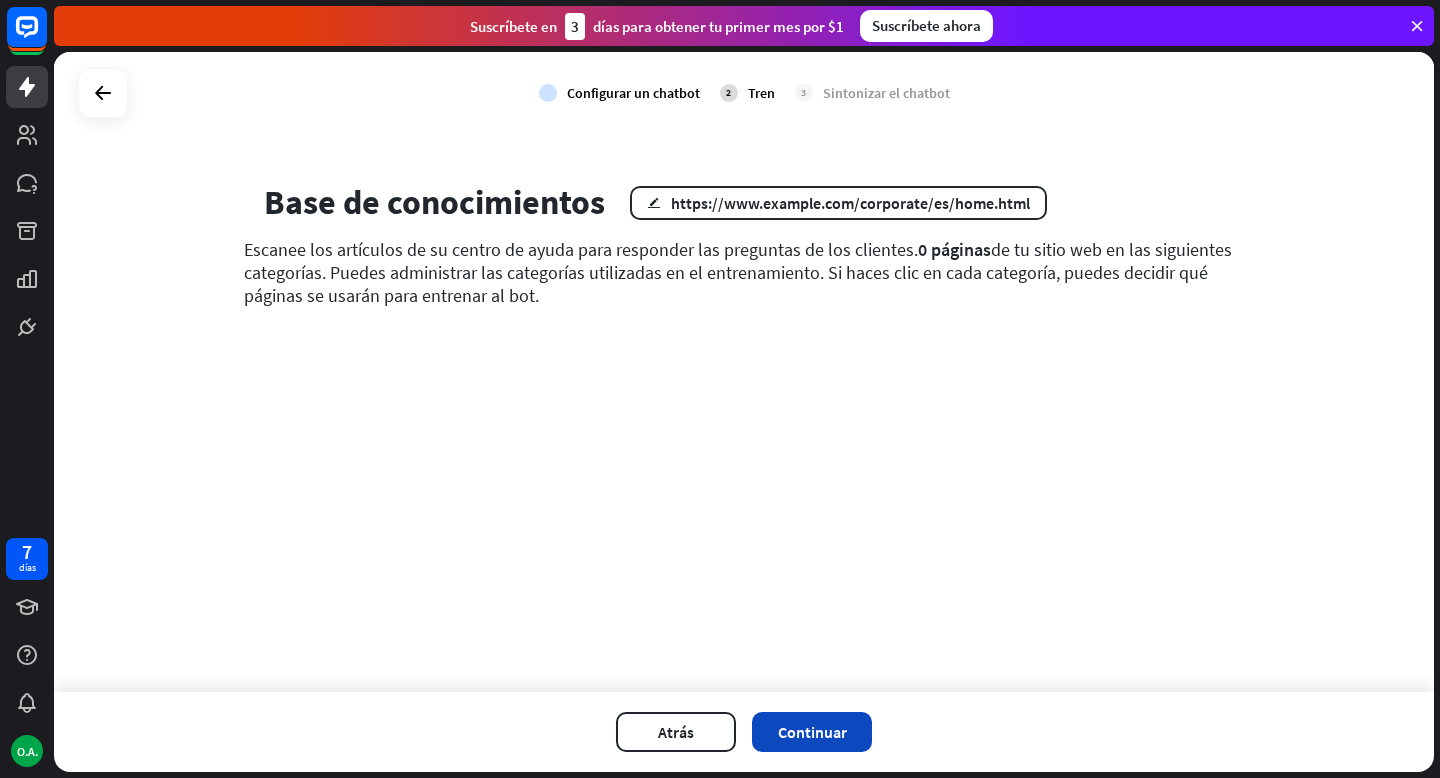 click on "Continuar" at bounding box center (812, 732) 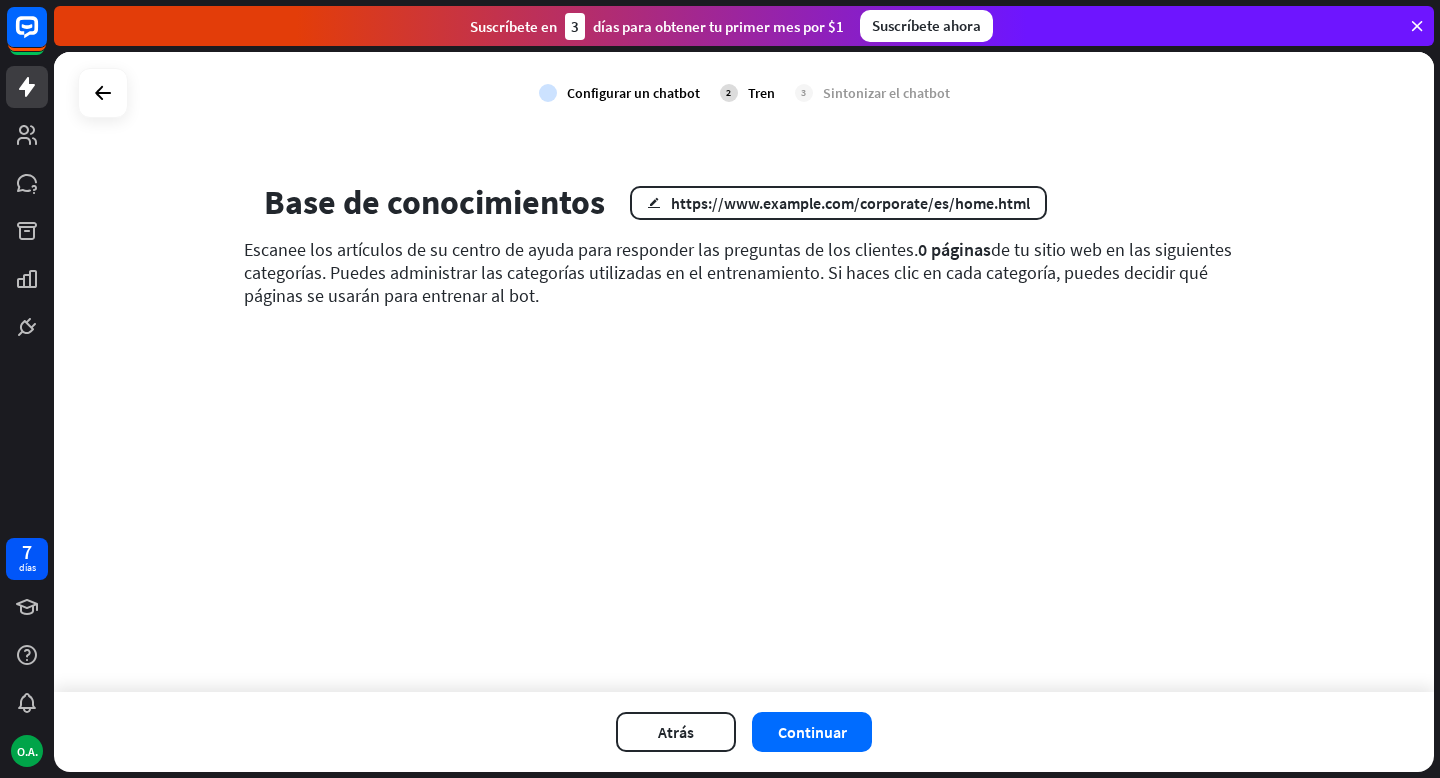 click on "cerca   Aún no has añadido una URL
Introduce la dirección de tu sitio web para que ChatBot la escanee. Si continúas sin escanearla, tu historia estará vacía.
Continuar
Agregar URL" at bounding box center [720, 389] 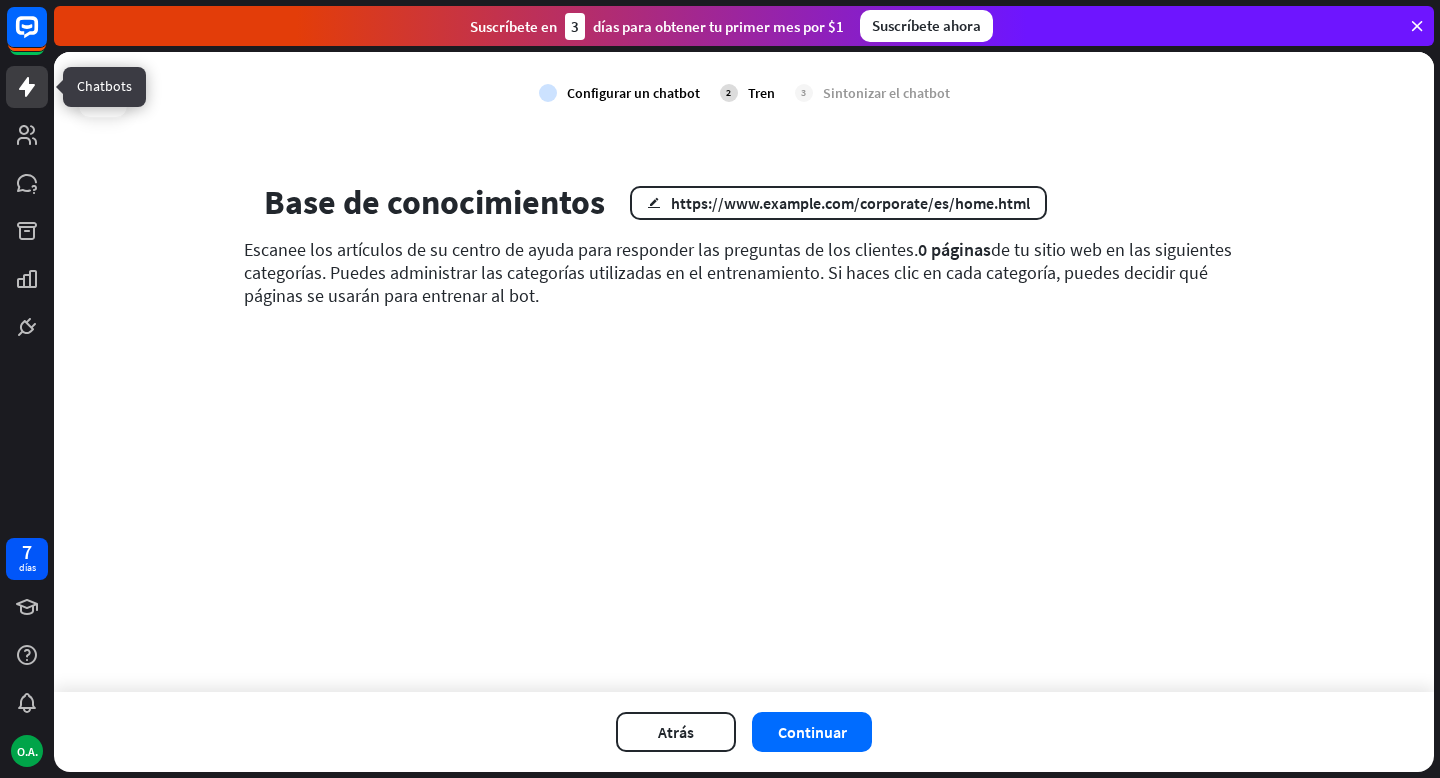 click at bounding box center [27, 87] 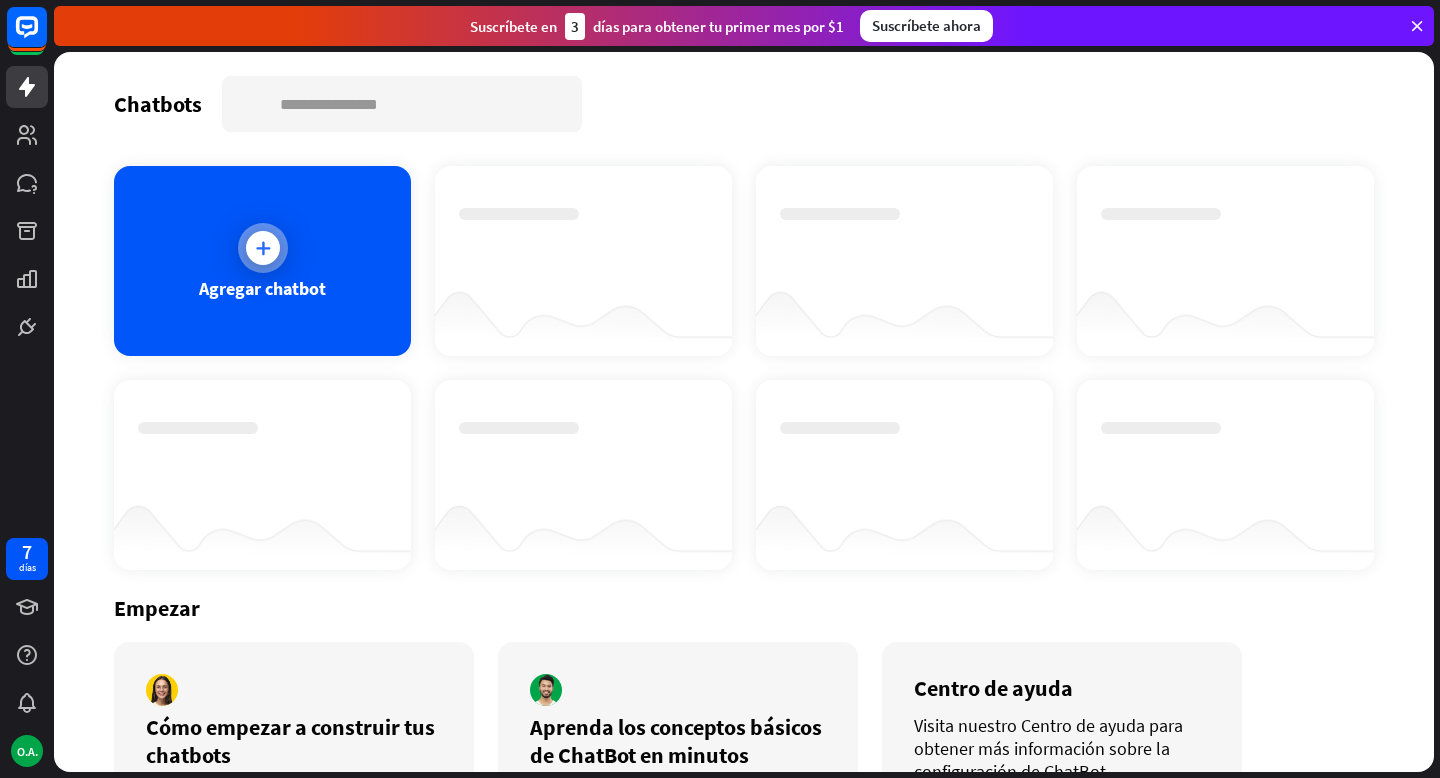 click at bounding box center (263, 248) 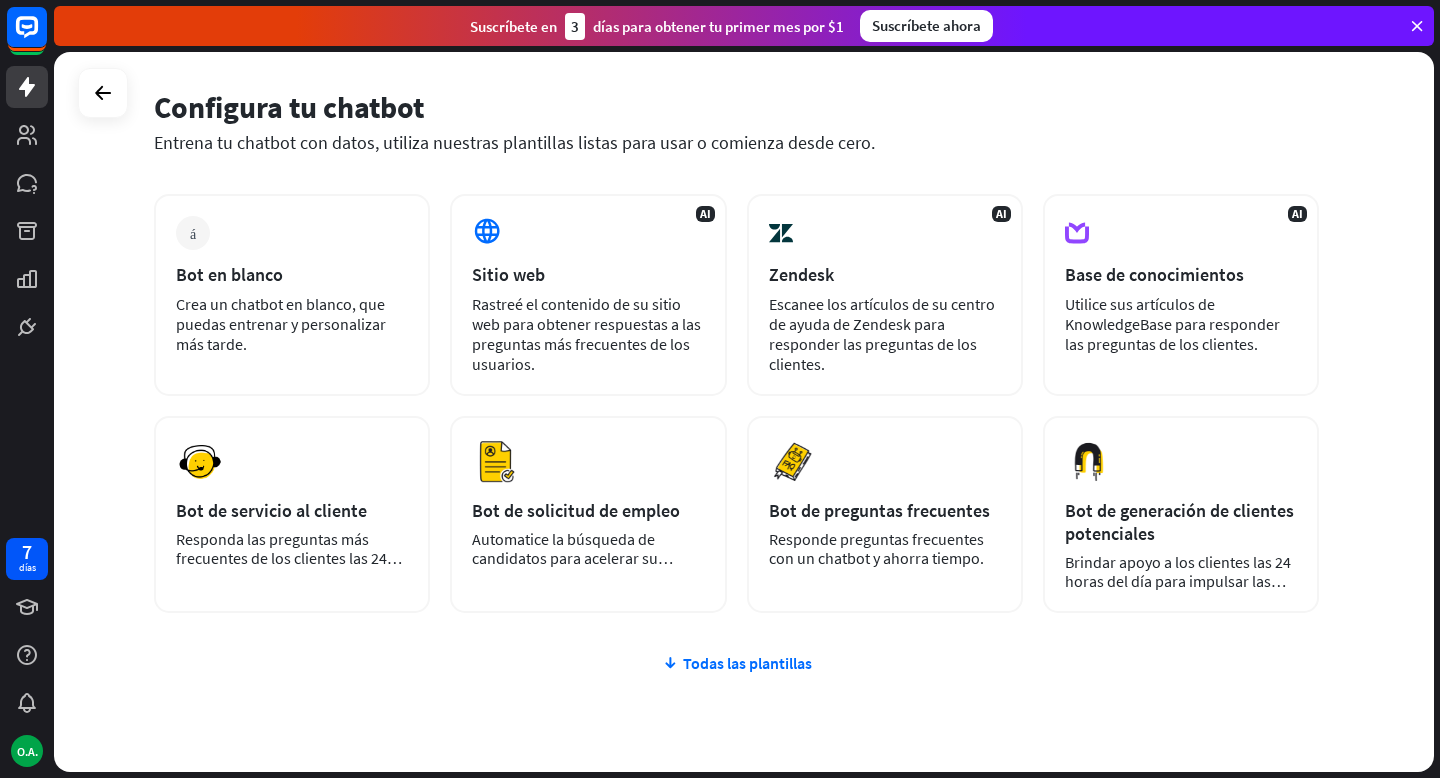 scroll, scrollTop: 84, scrollLeft: 0, axis: vertical 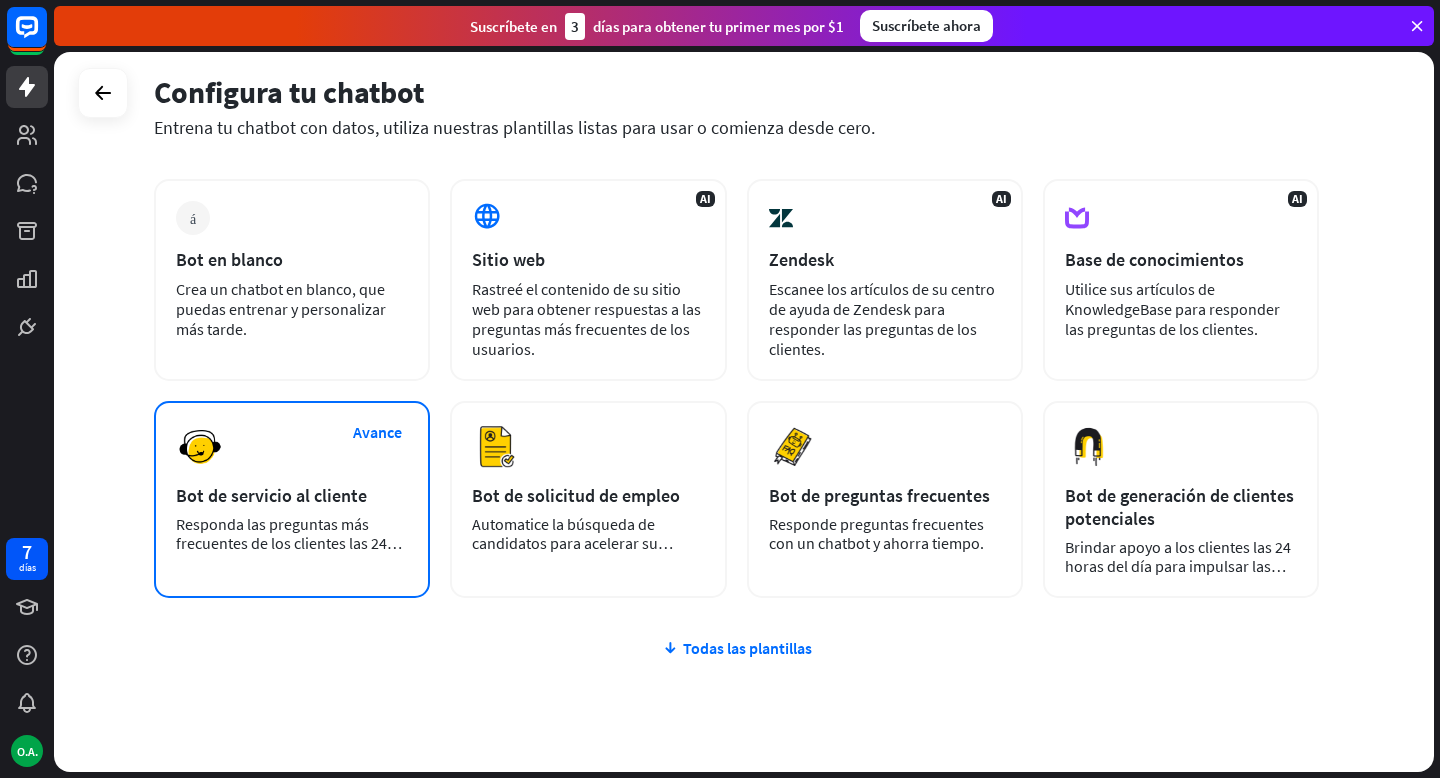 click on "Responda las preguntas más frecuentes de los clientes las 24 horas del día, los 7 días de la semana." at bounding box center [289, 552] 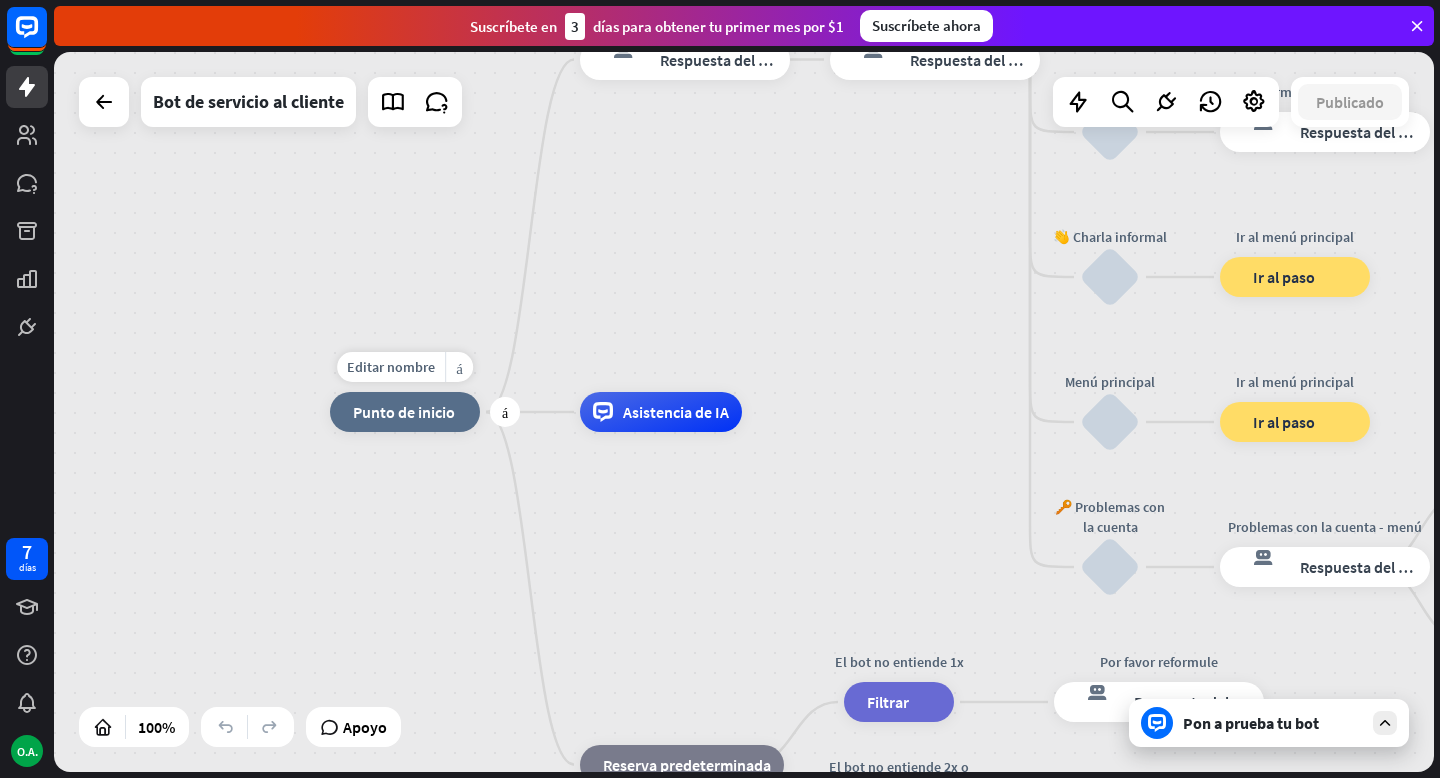 click on "Punto de inicio" at bounding box center [404, 412] 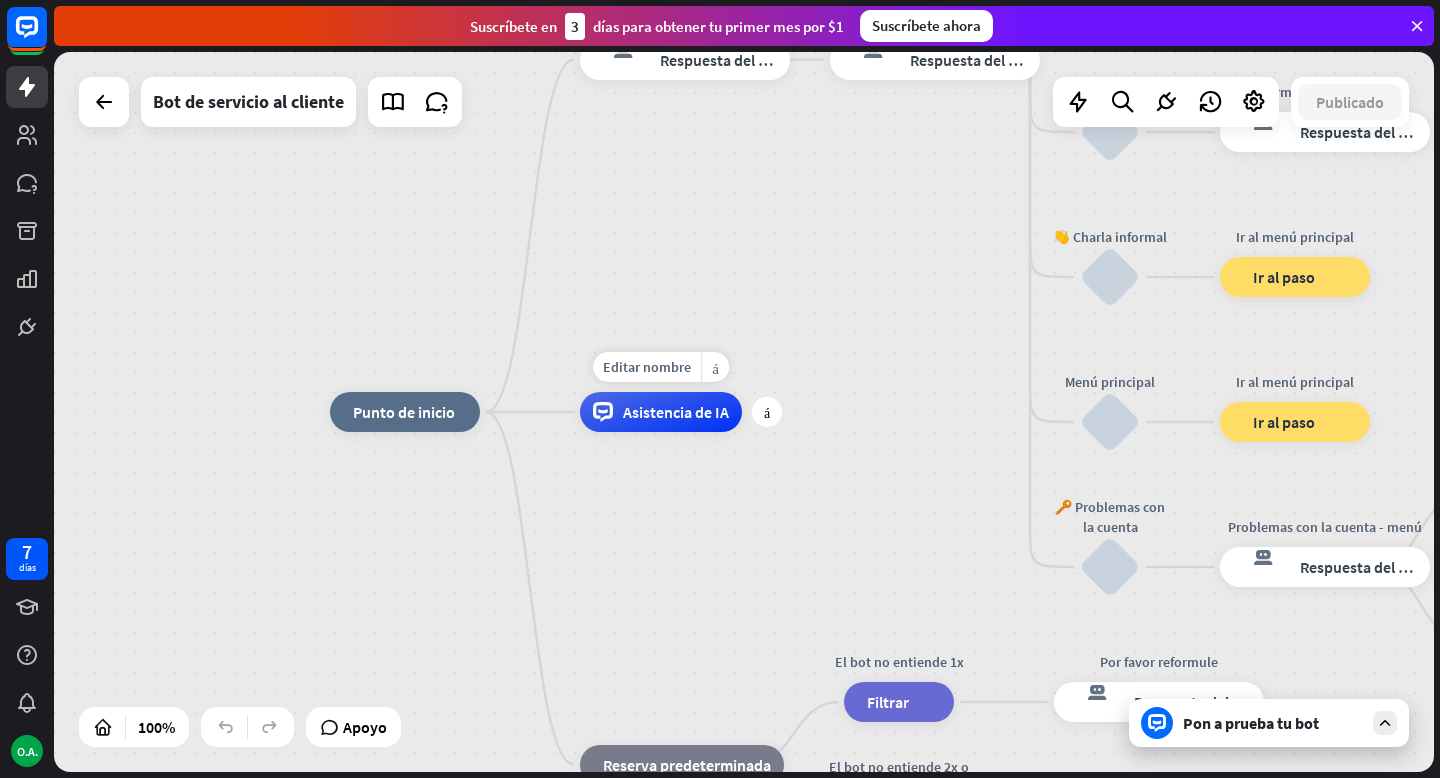 click on "Asistencia de IA" at bounding box center (661, 412) 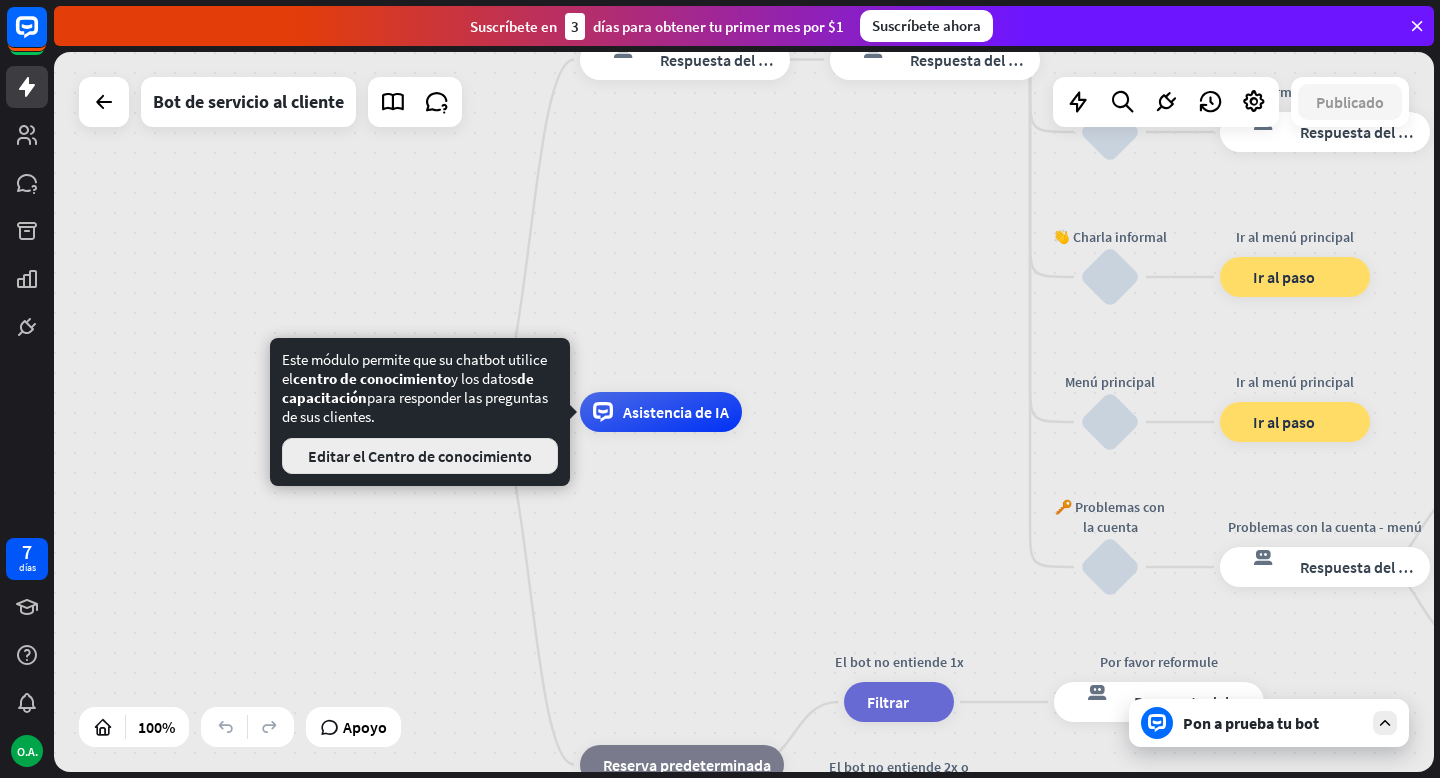 click on "Editar el Centro de conocimiento" at bounding box center (420, 456) 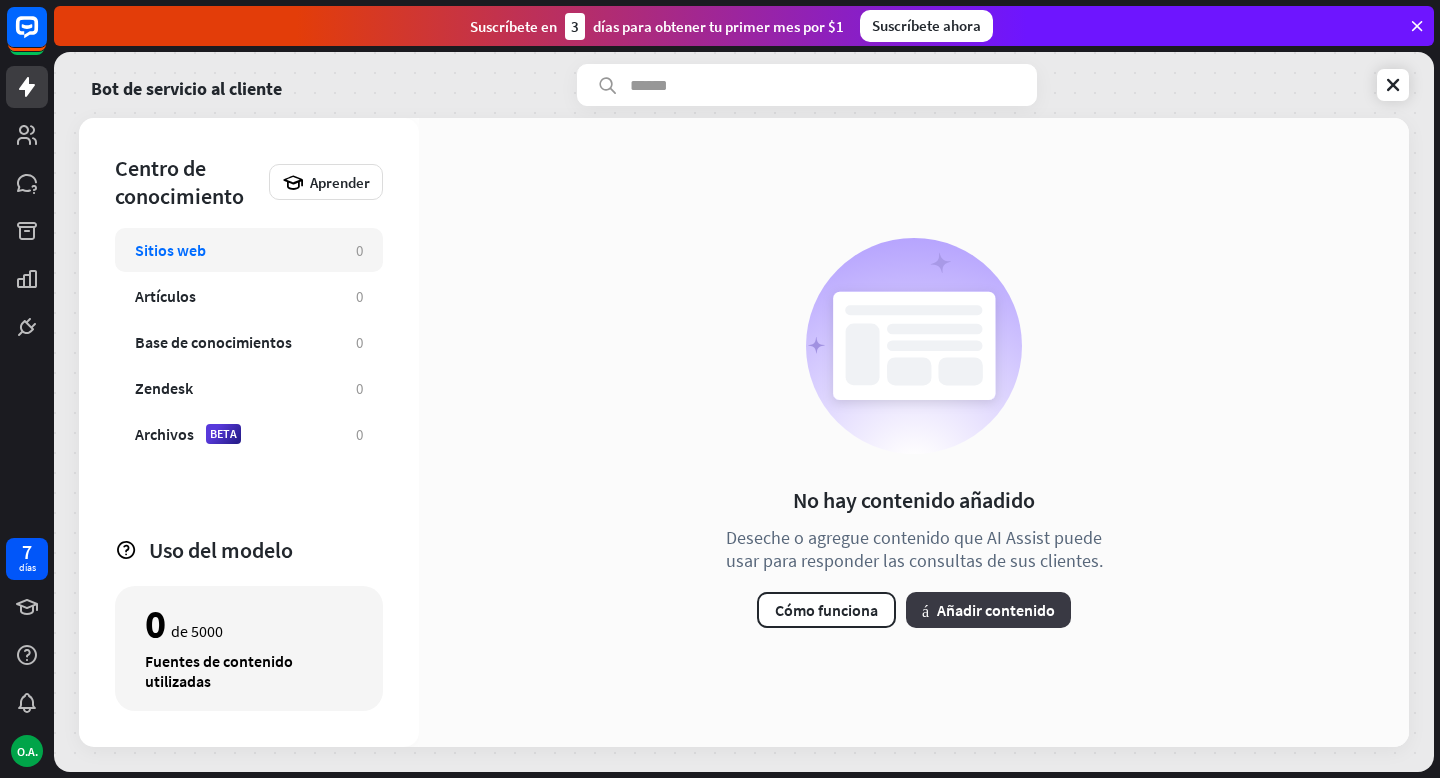 click on "Añadir contenido" at bounding box center [996, 610] 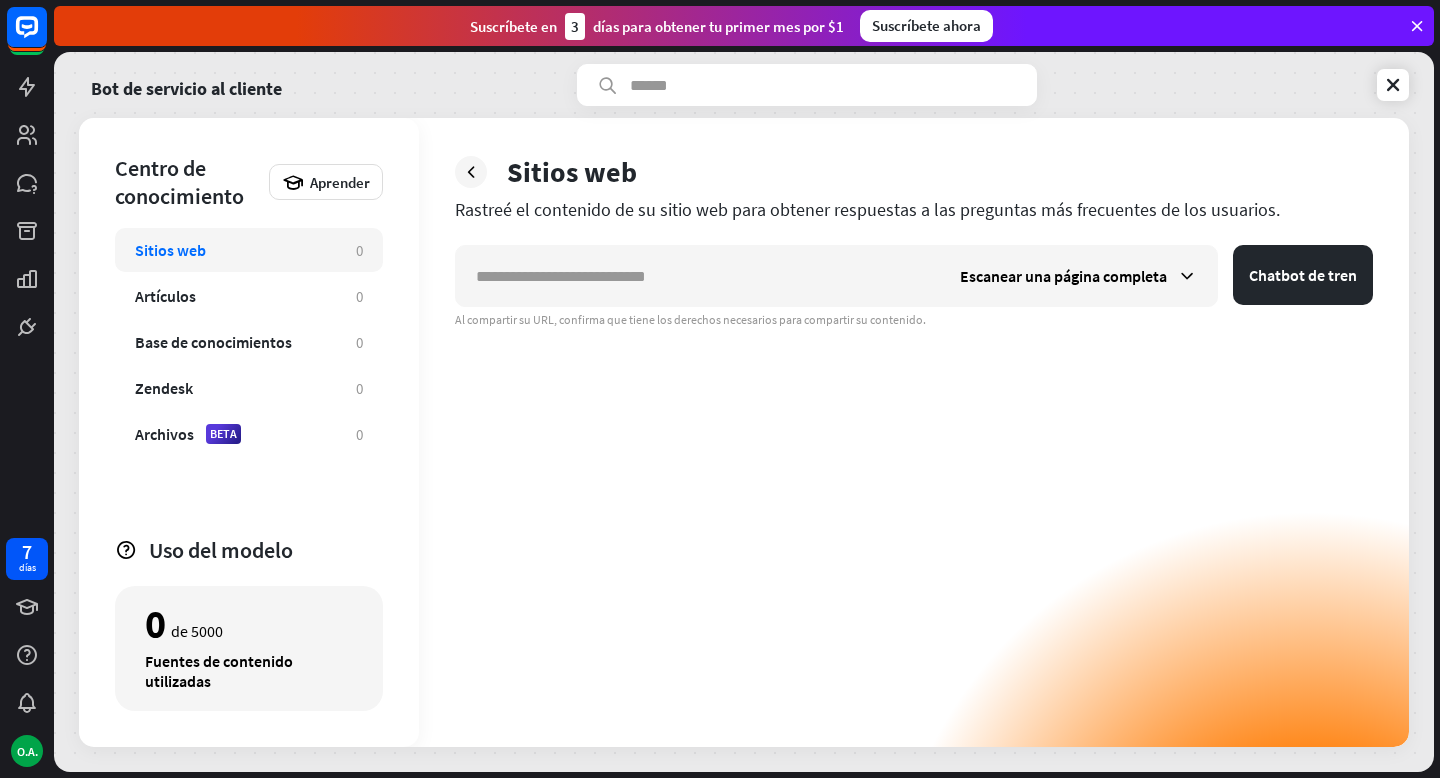 type on "**********" 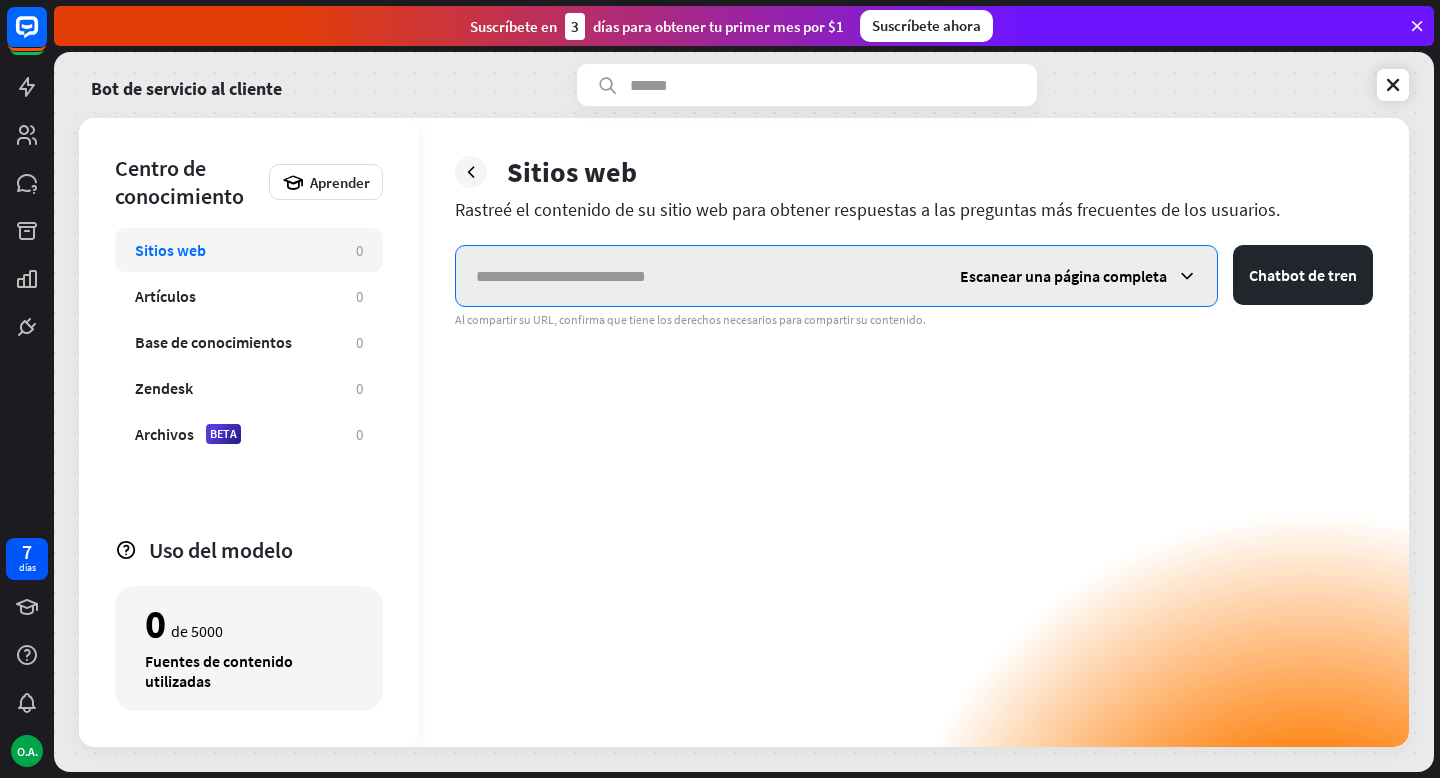 click at bounding box center [697, 276] 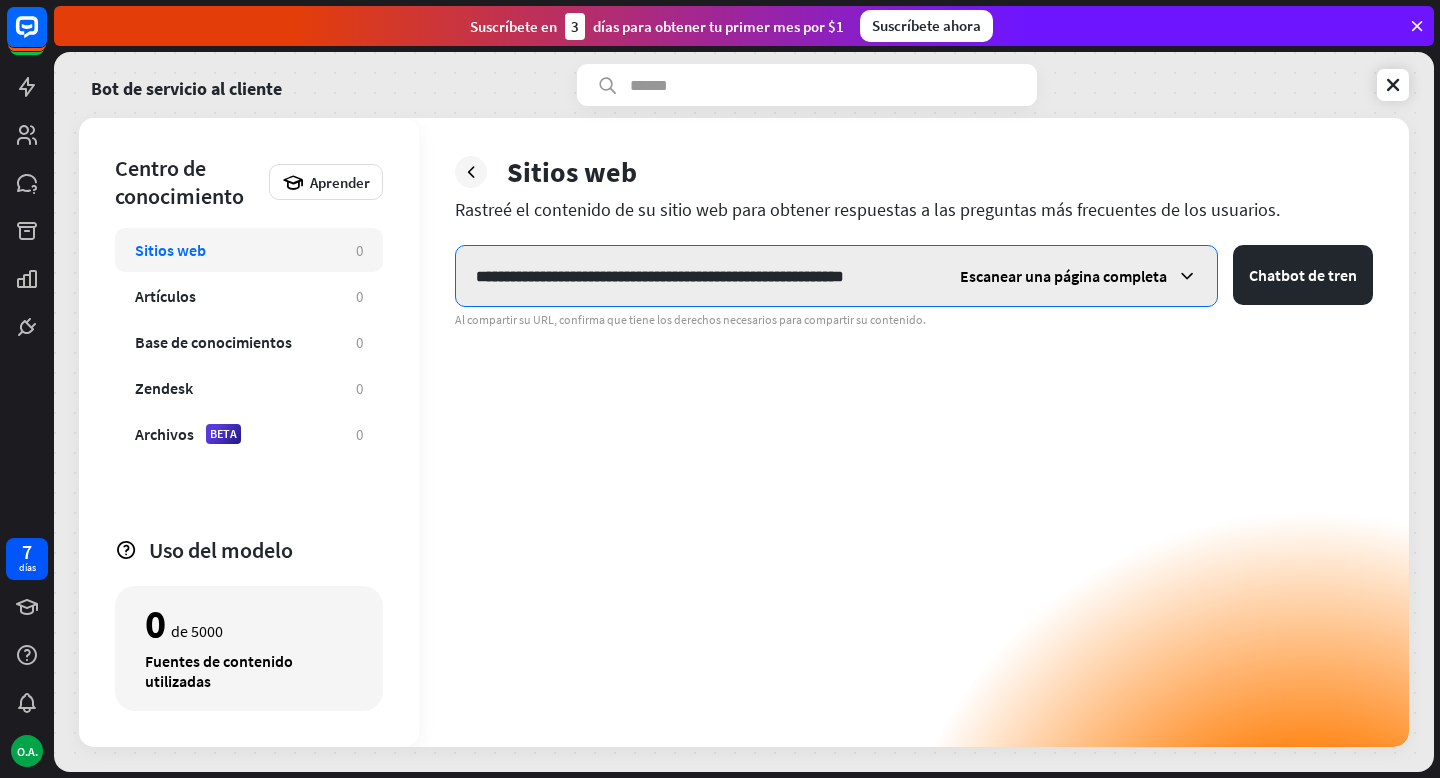 type on "**********" 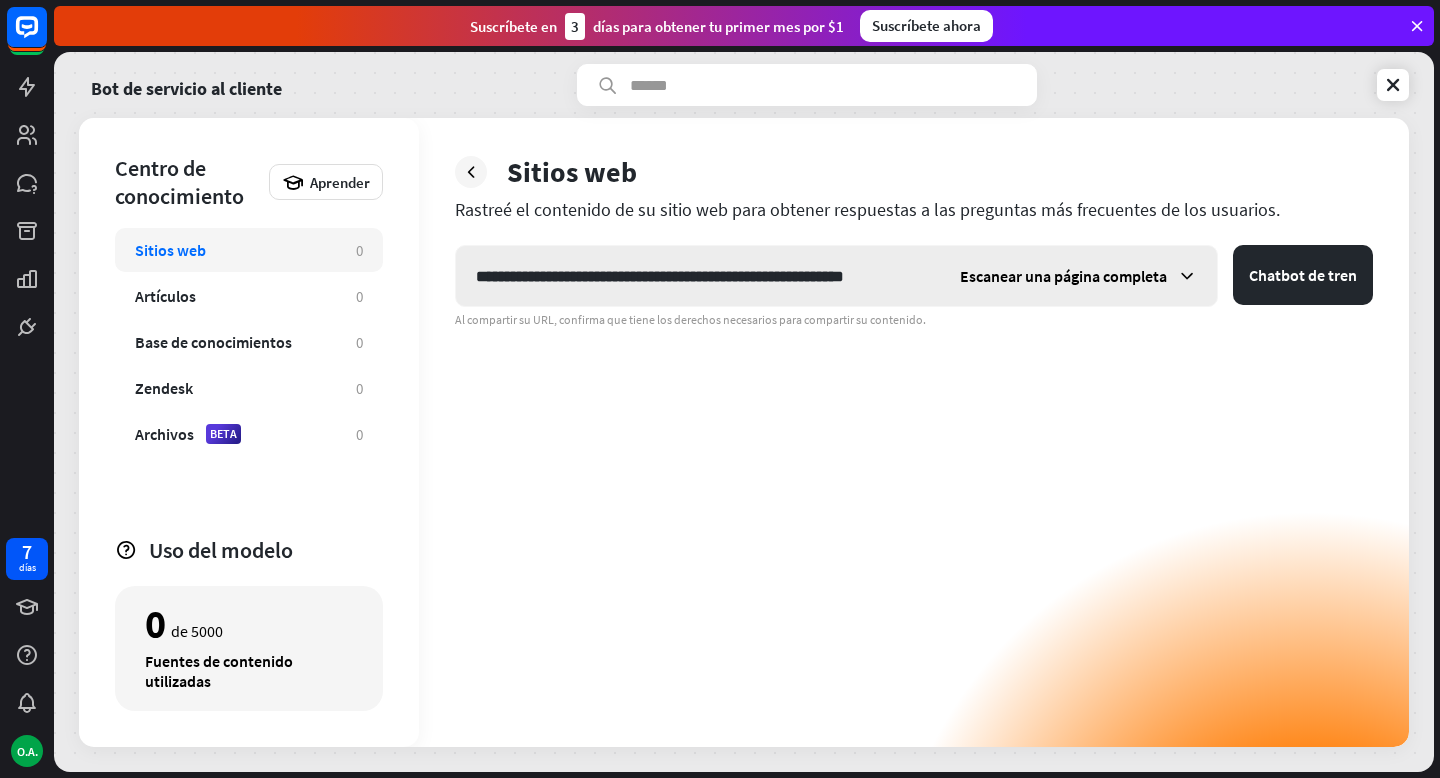 click on "Escanear una página completa" at bounding box center [1063, 276] 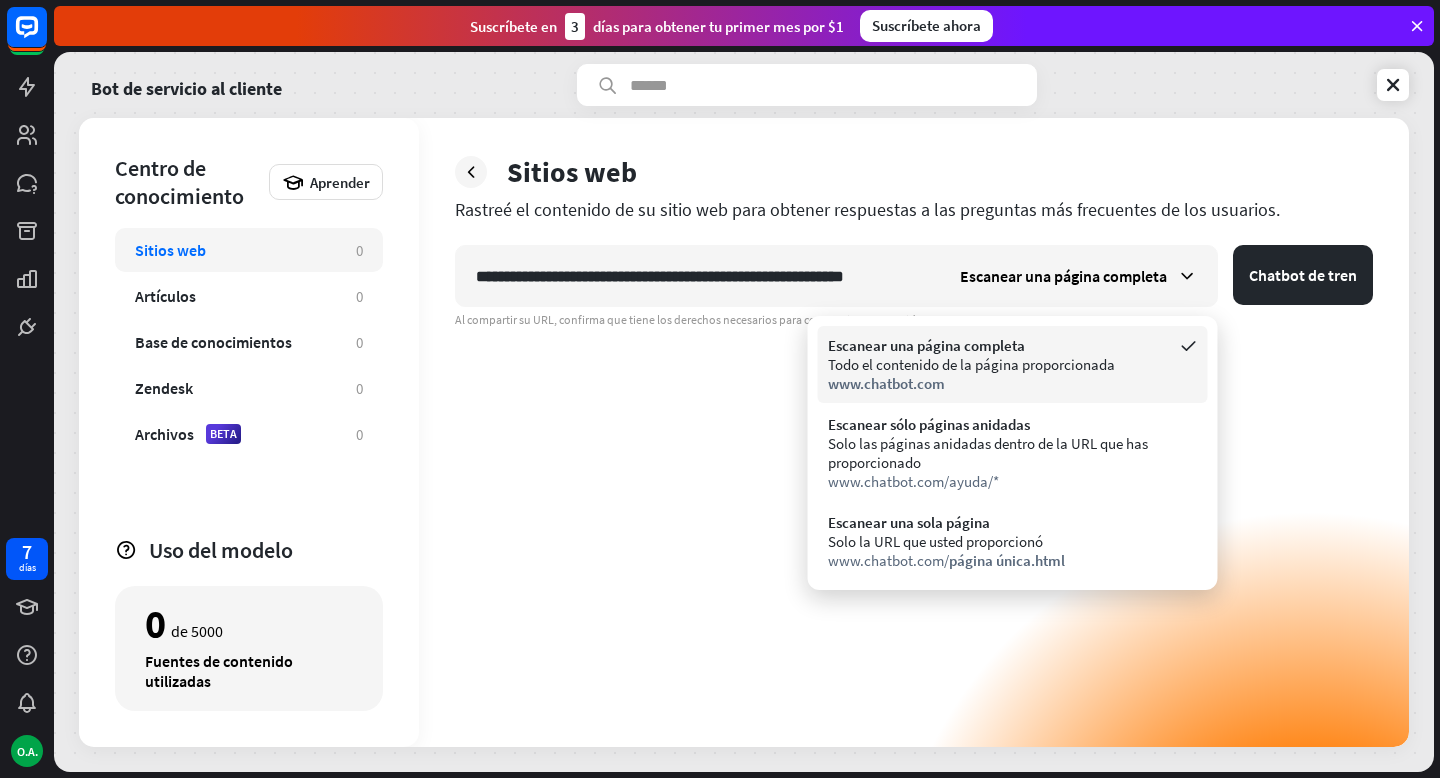 click on "Todo el contenido de la página proporcionada" at bounding box center [971, 364] 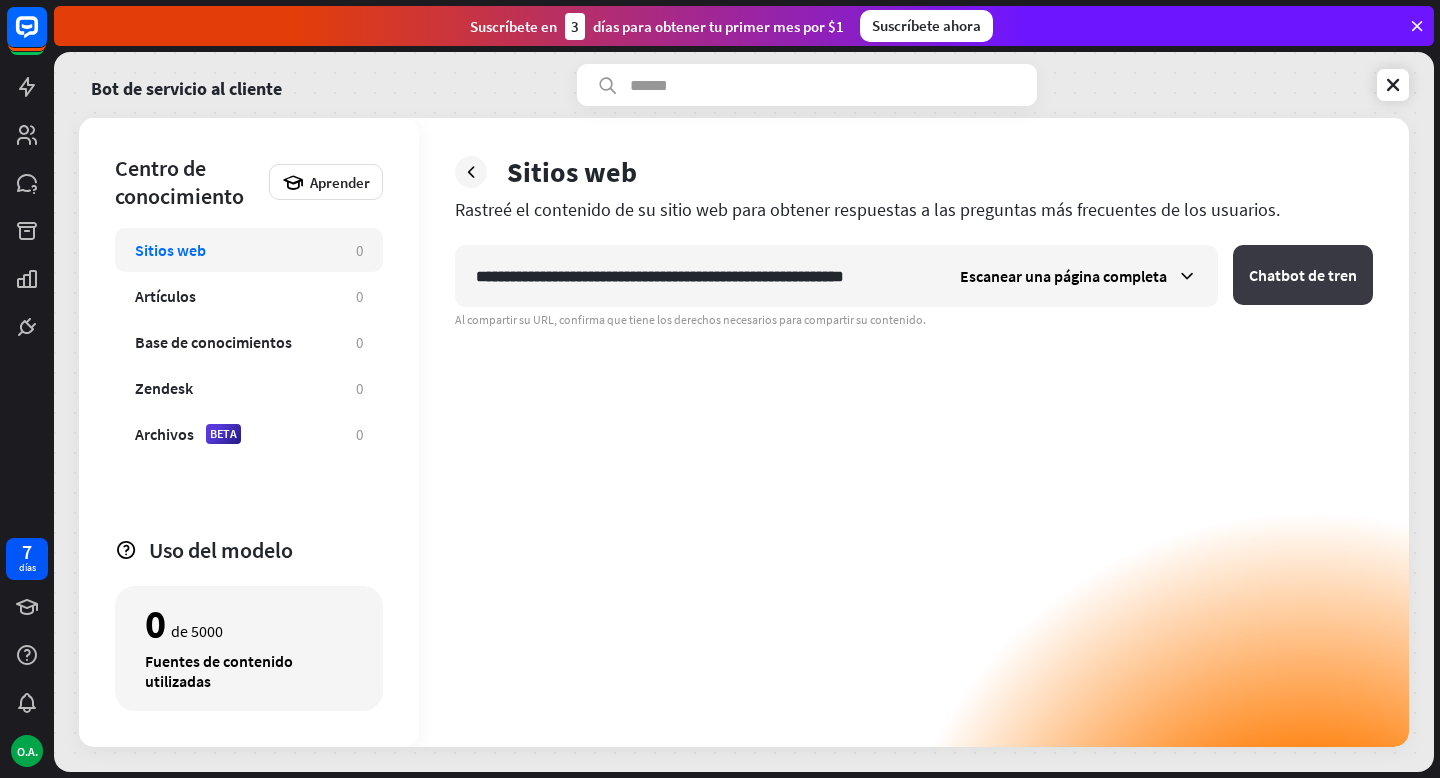 click on "Chatbot de tren" at bounding box center [1303, 275] 